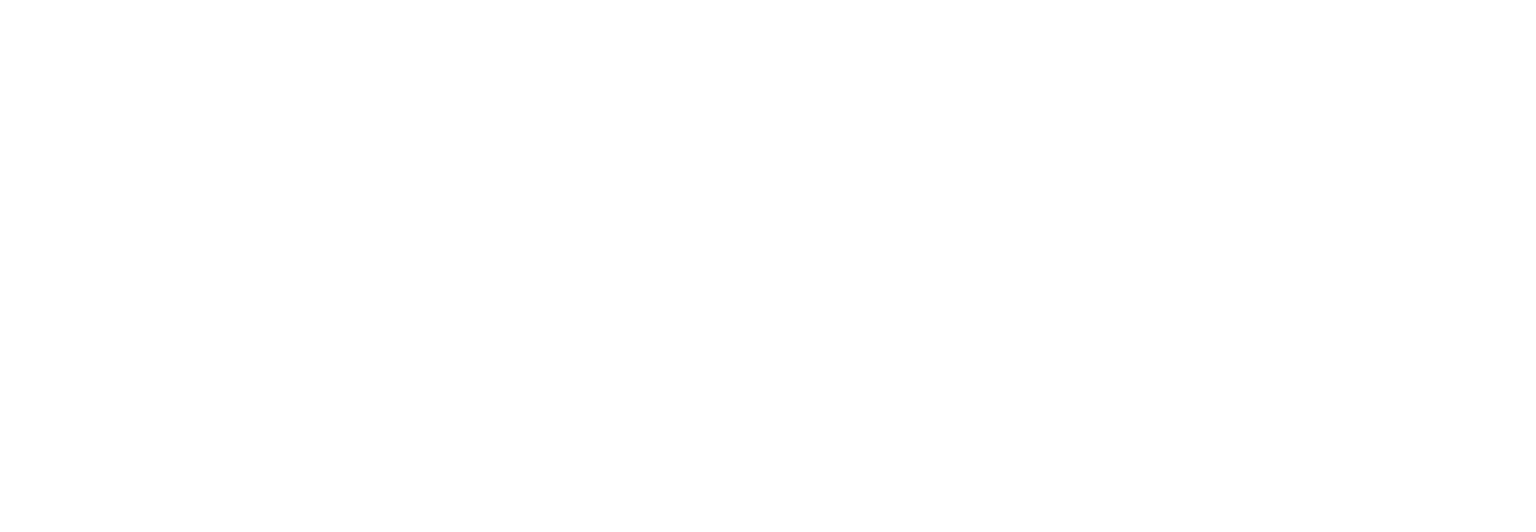 scroll, scrollTop: 0, scrollLeft: 0, axis: both 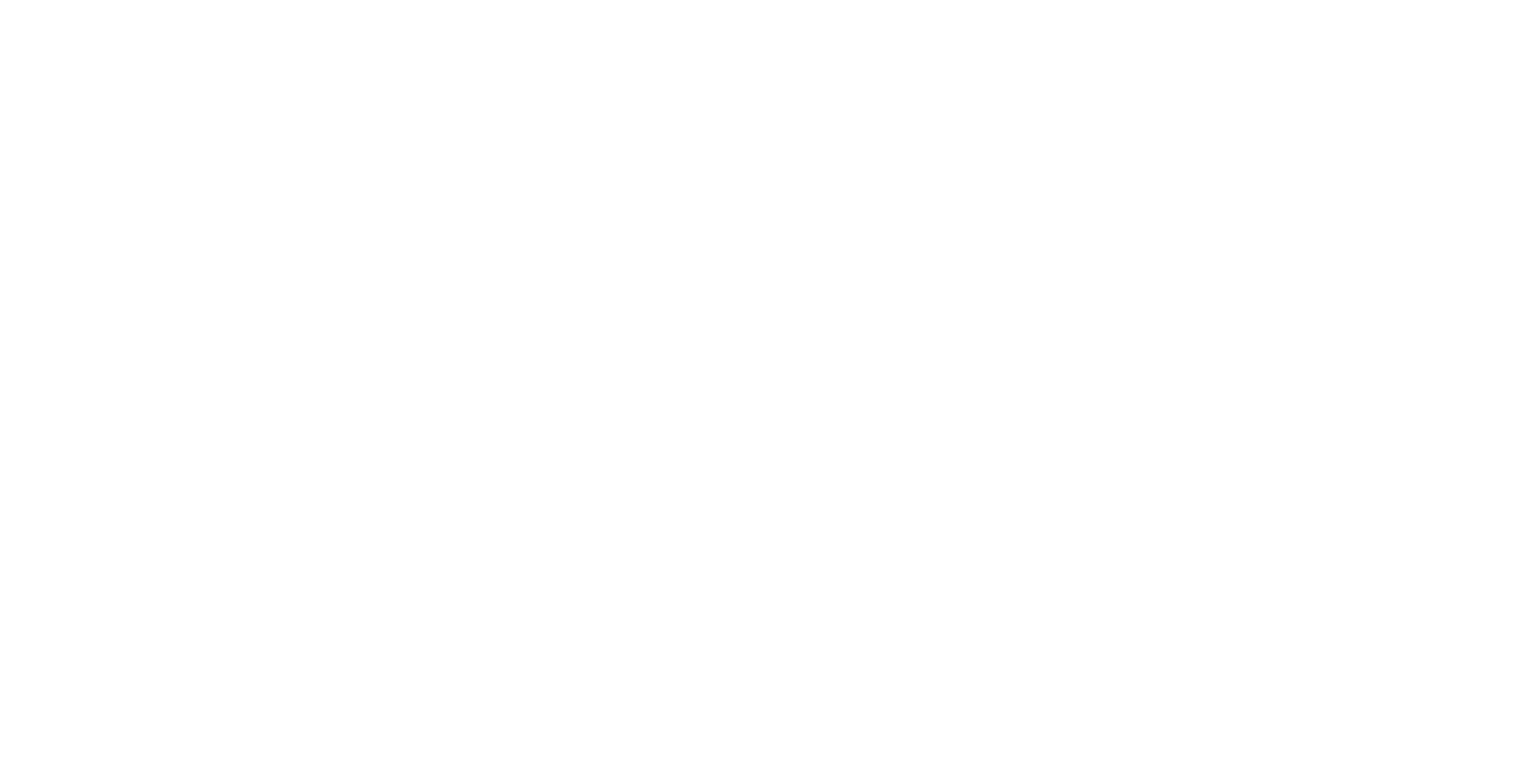 select on "*" 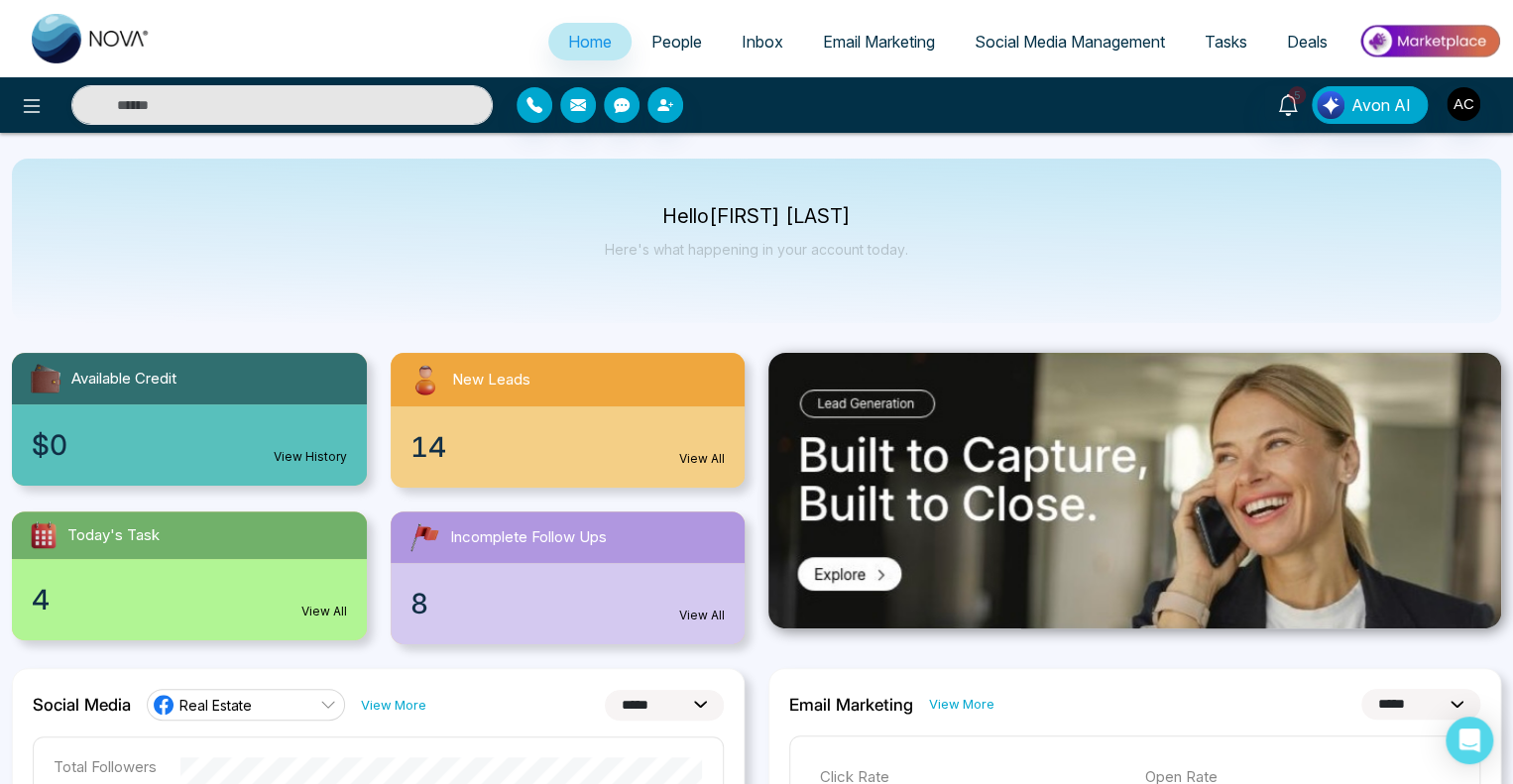 click on "People" at bounding box center [676, 42] 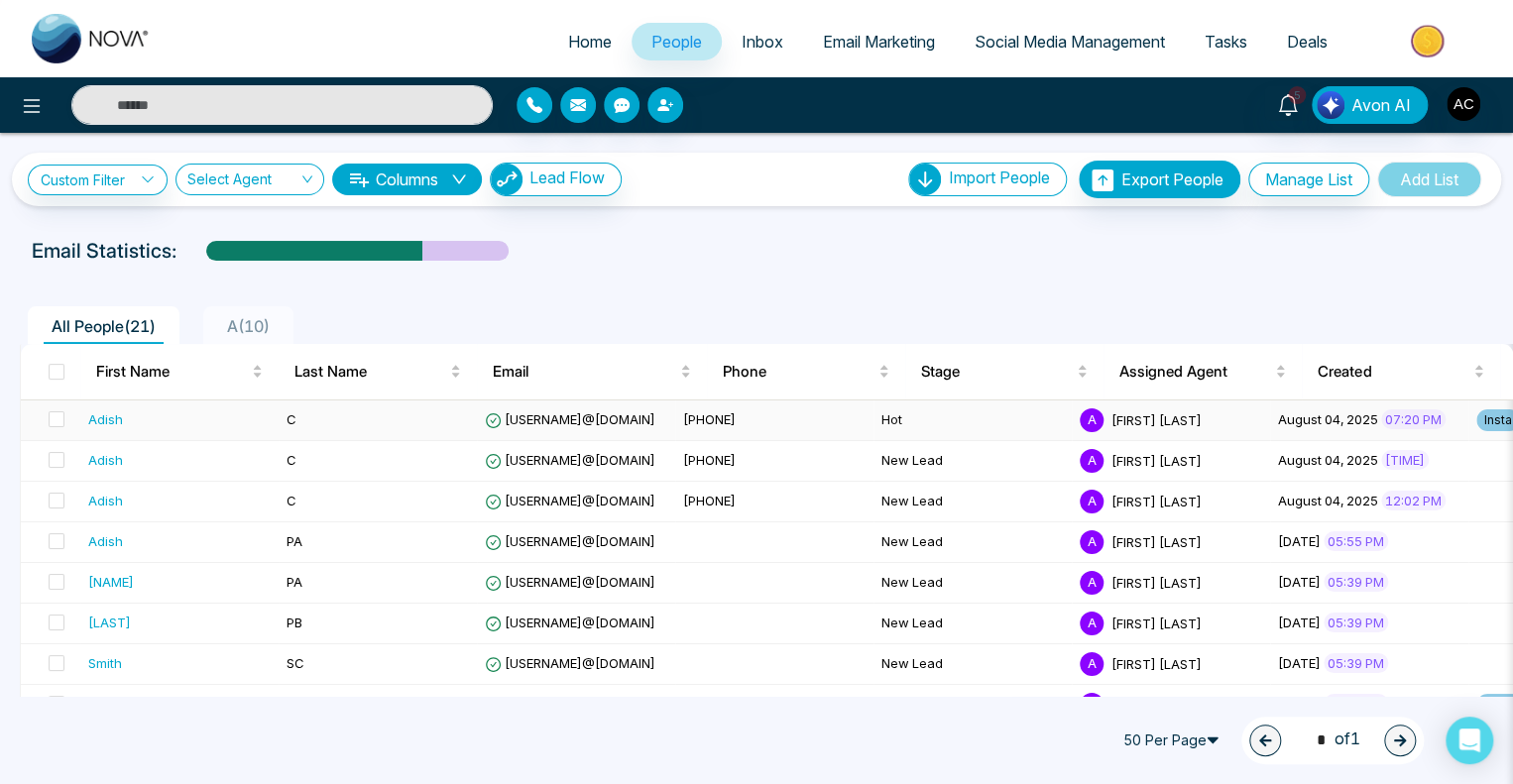 click on "[USERNAME]@[DOMAIN]" at bounding box center [570, 419] 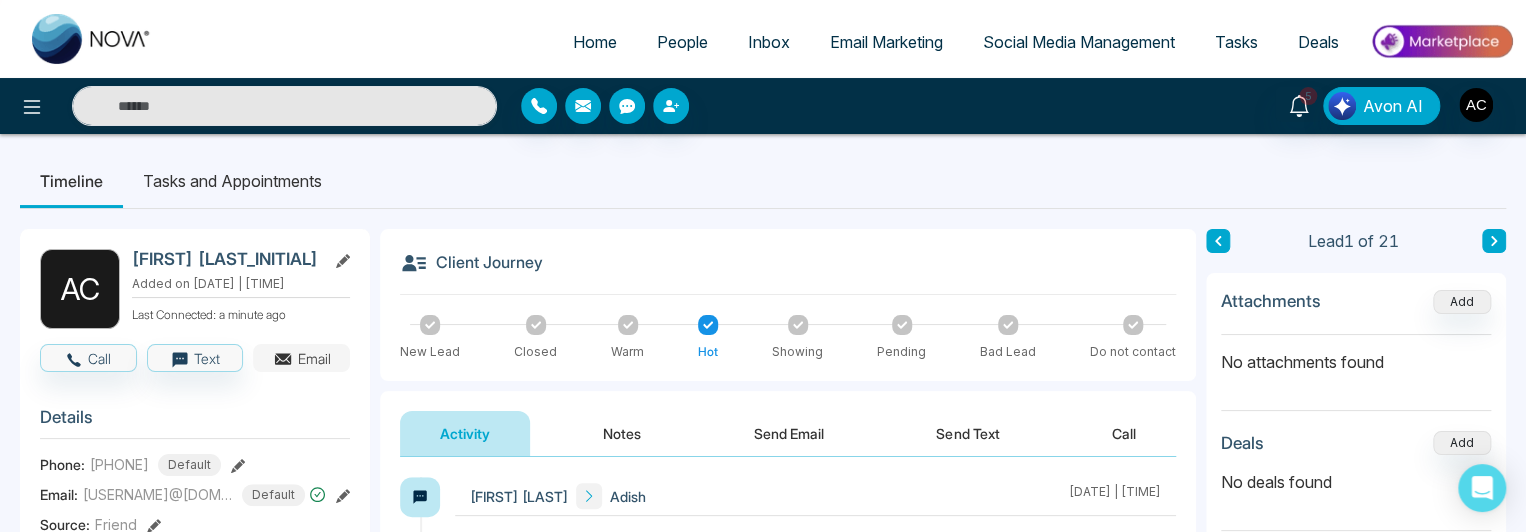 click on "Email" at bounding box center (301, 358) 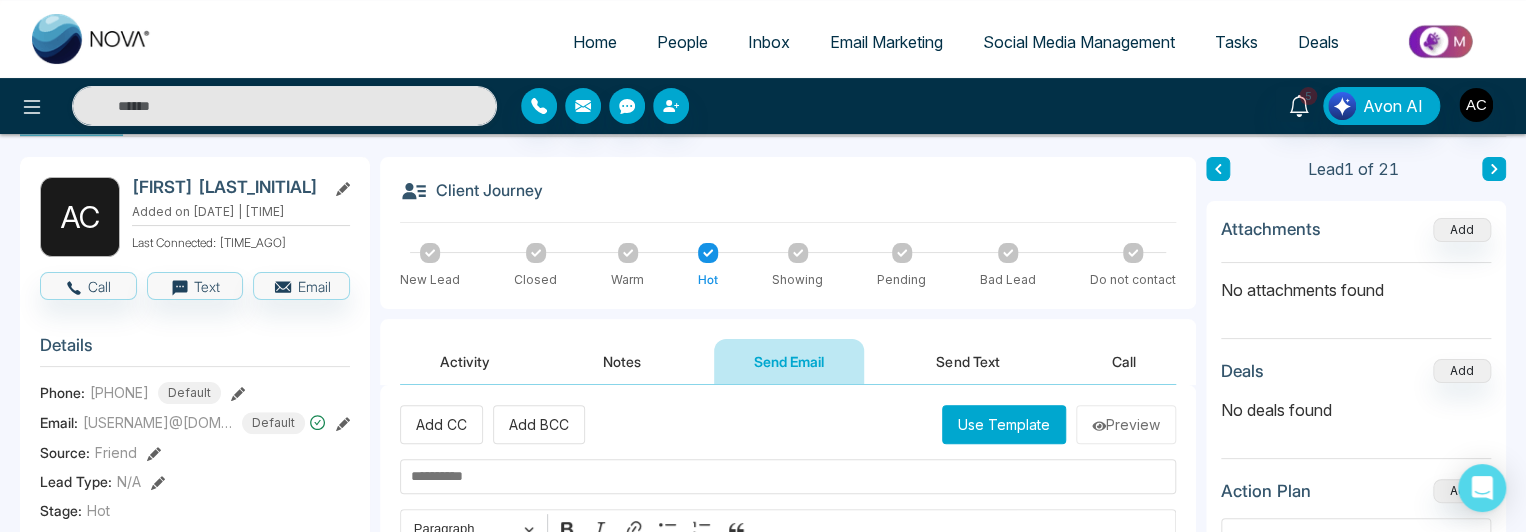 scroll, scrollTop: 72, scrollLeft: 0, axis: vertical 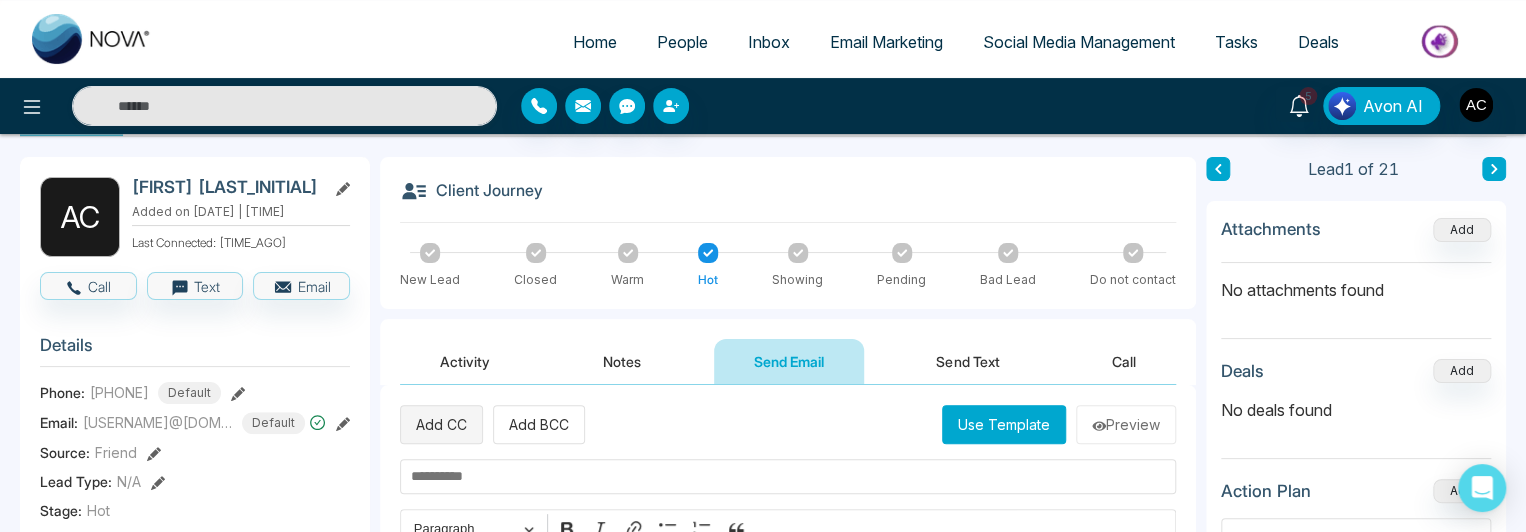 click on "Add CC" at bounding box center (441, 424) 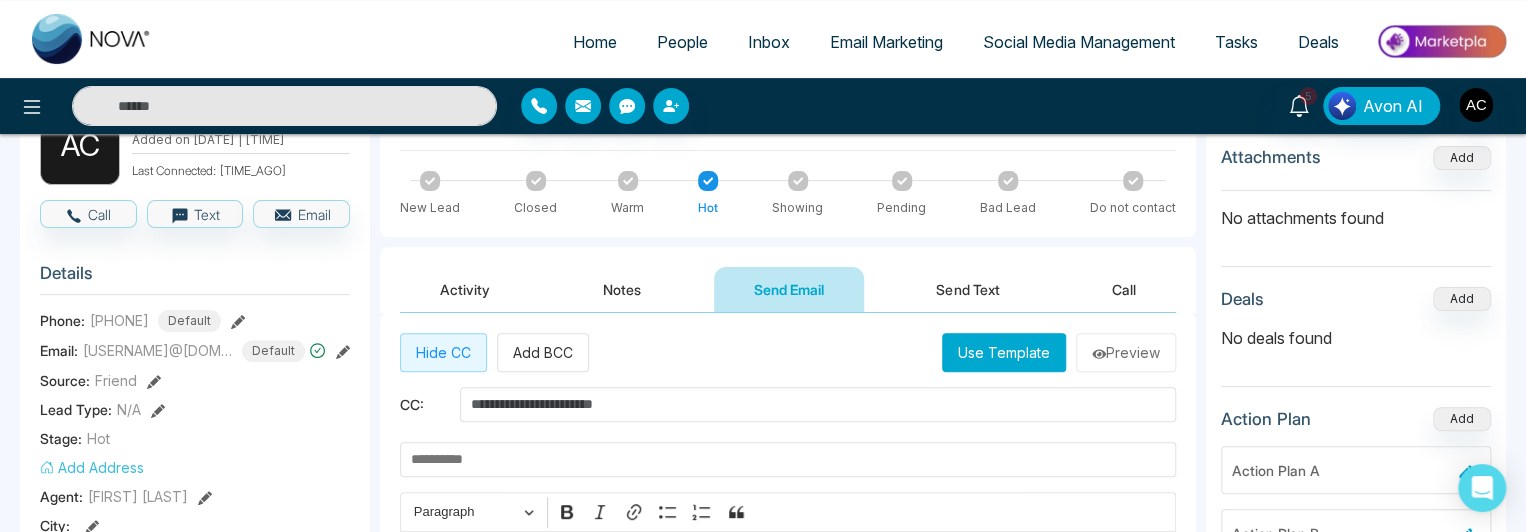 scroll, scrollTop: 146, scrollLeft: 0, axis: vertical 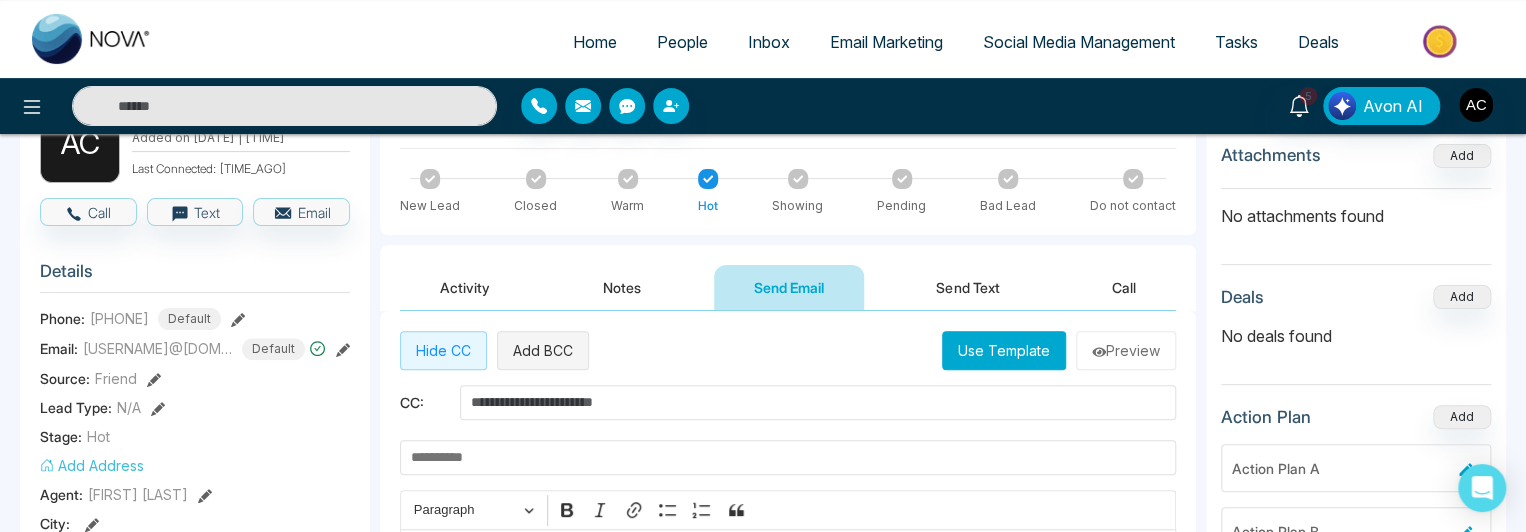 click on "Add BCC" at bounding box center (543, 350) 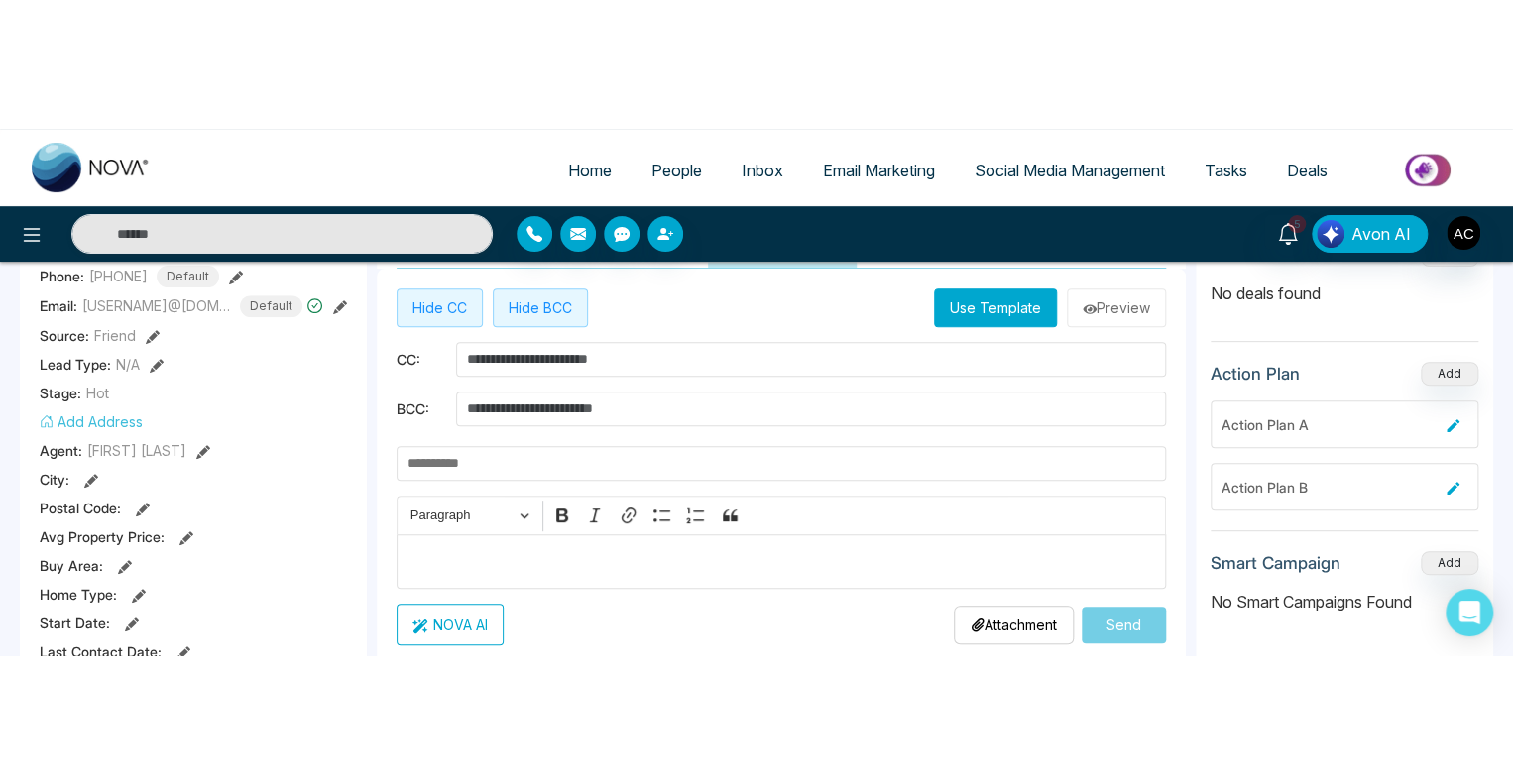 scroll, scrollTop: 315, scrollLeft: 0, axis: vertical 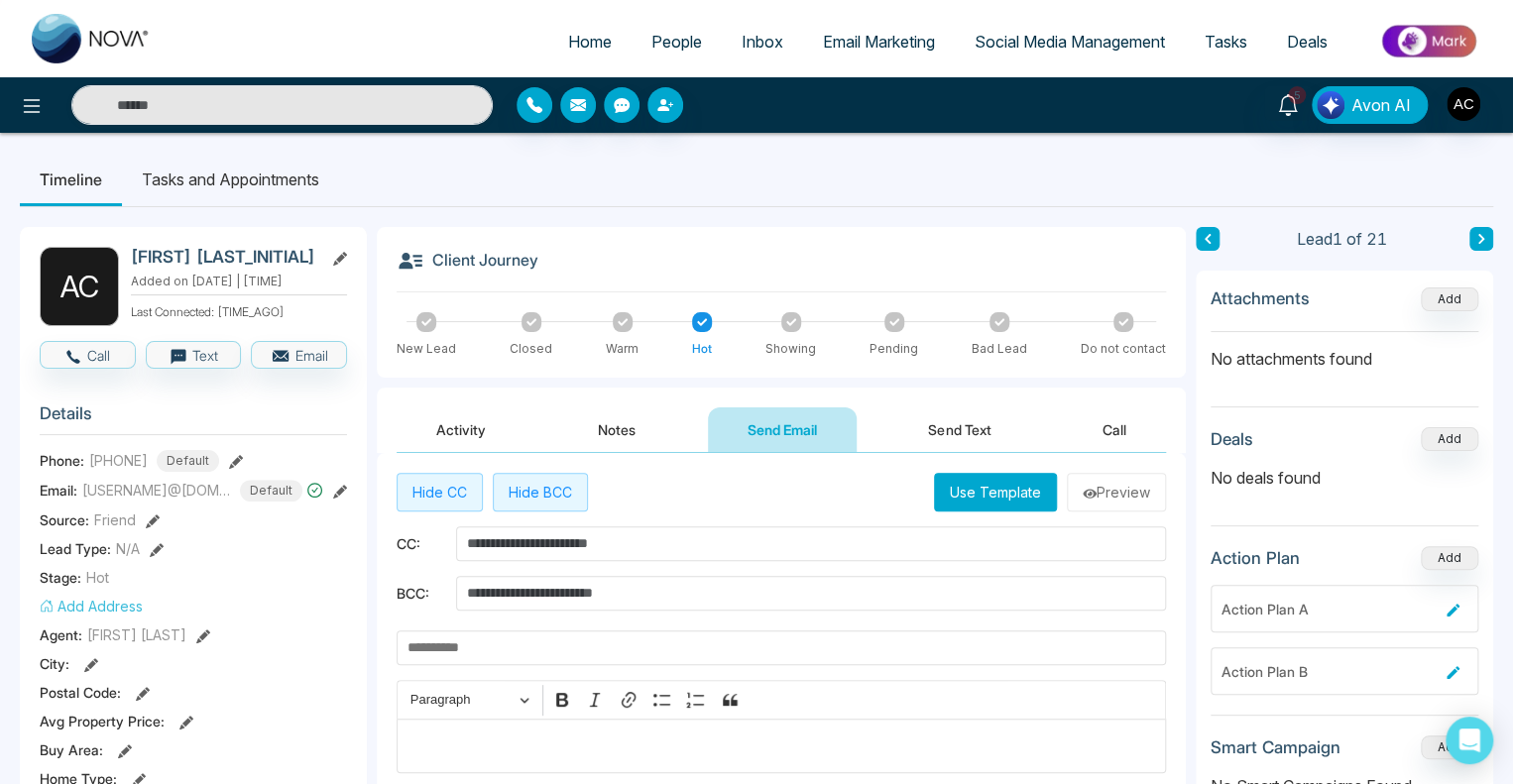 click 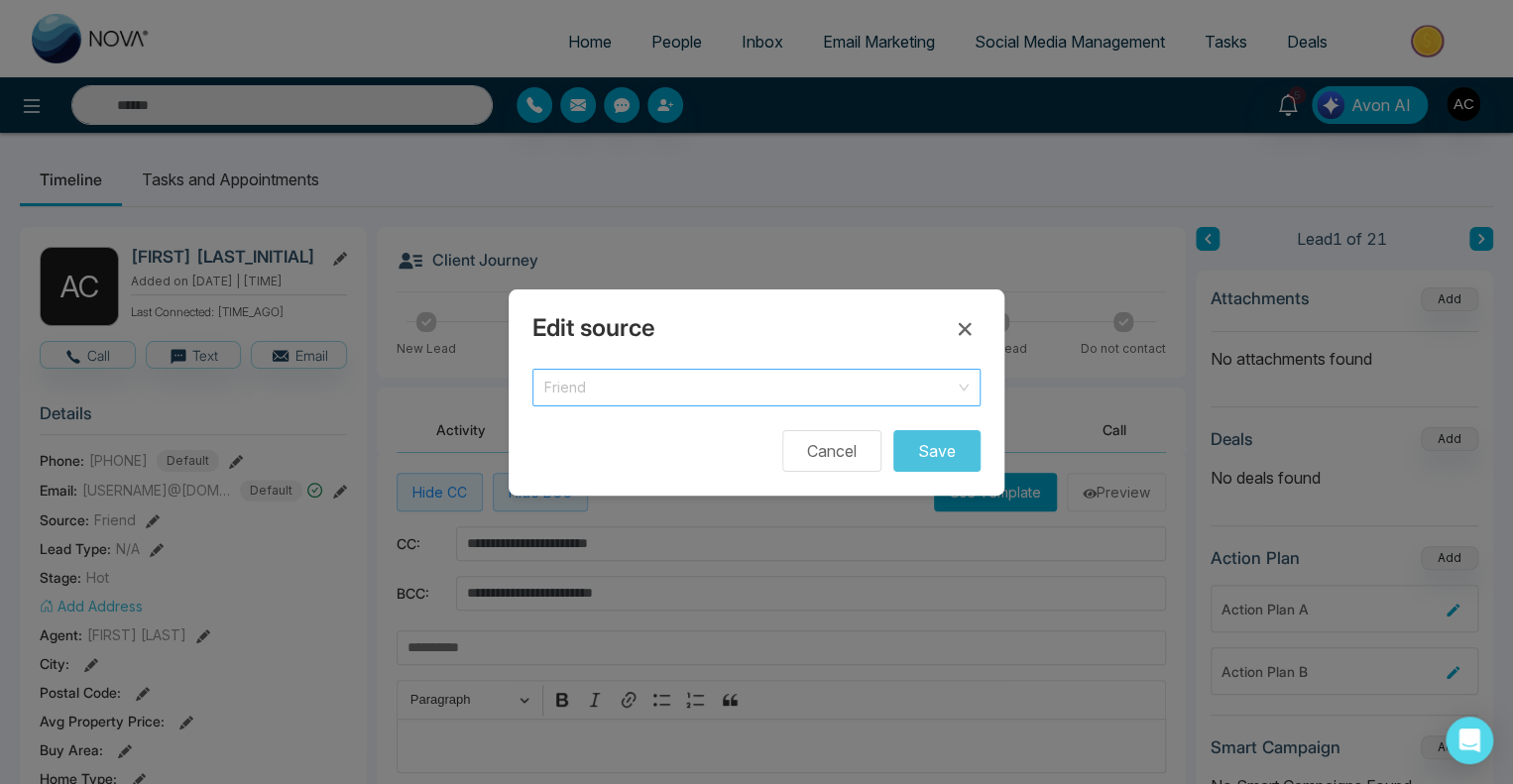 click on "Friend" at bounding box center [756, 388] 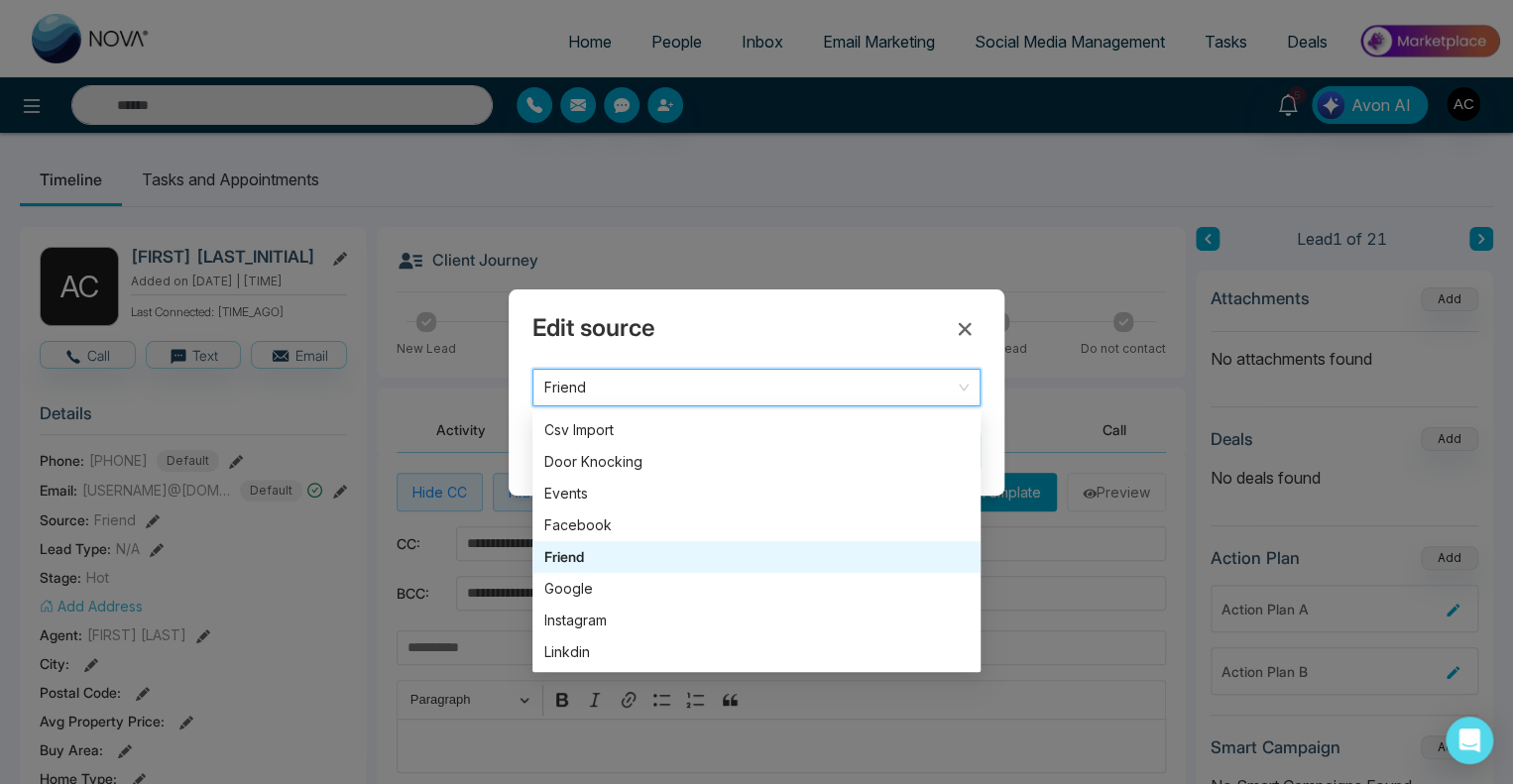 click on "Edit source Friend Friend Facebook Friend Google Csv Import Door Knocking Events Facebook Friend Google Instagram Linkdin New Online Advertising Cancel Save" at bounding box center [756, 392] 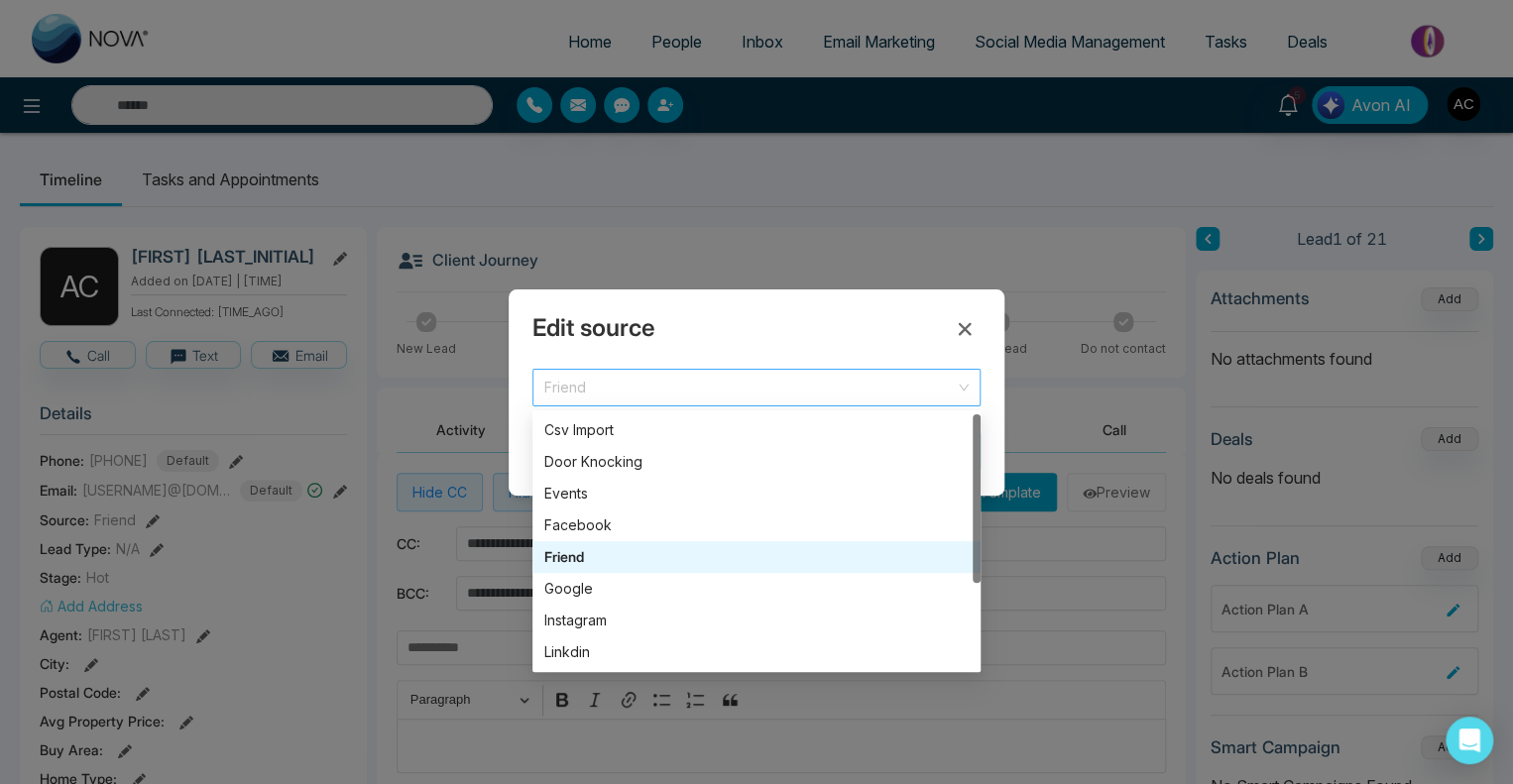 click on "Friend" at bounding box center (756, 388) 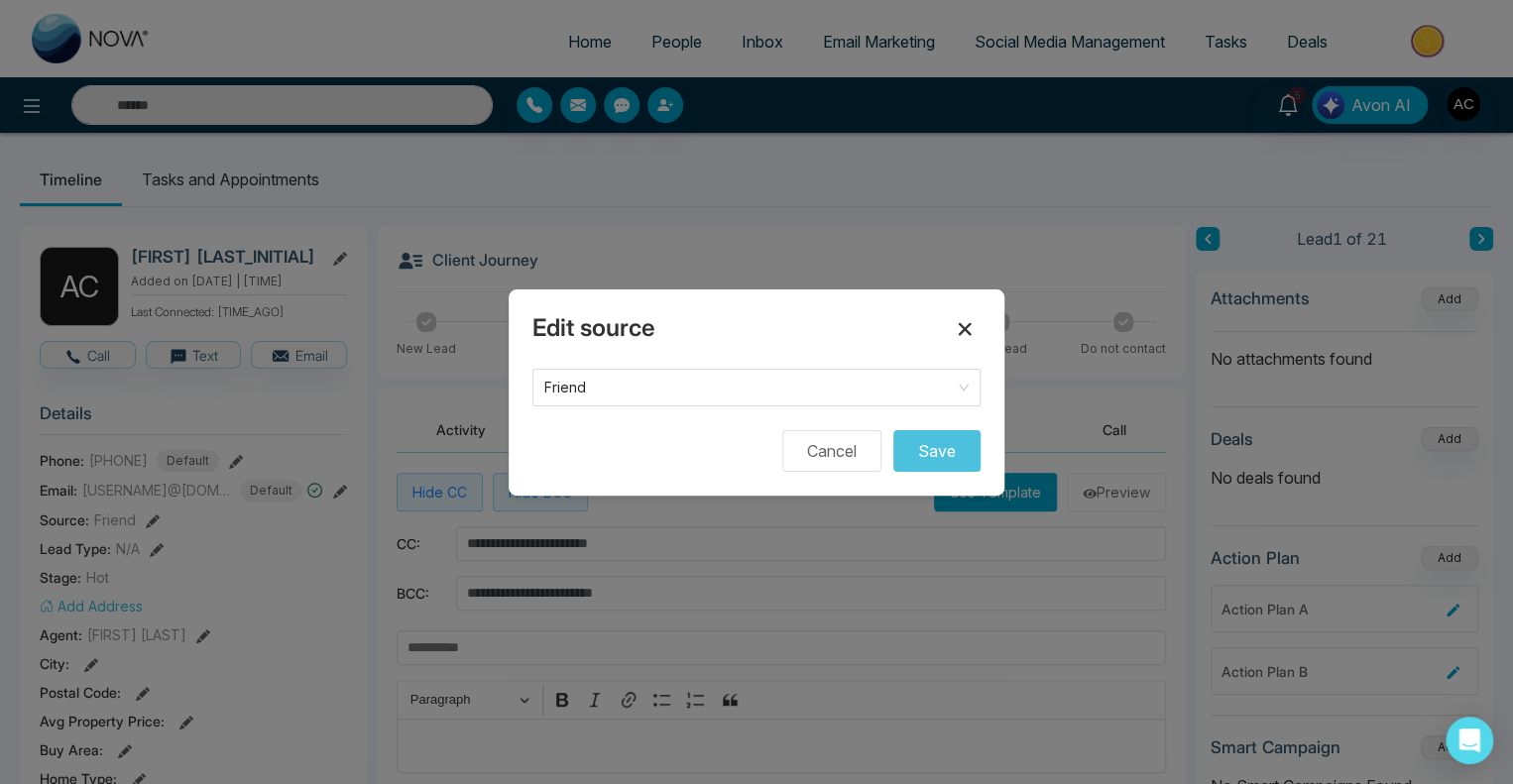 click 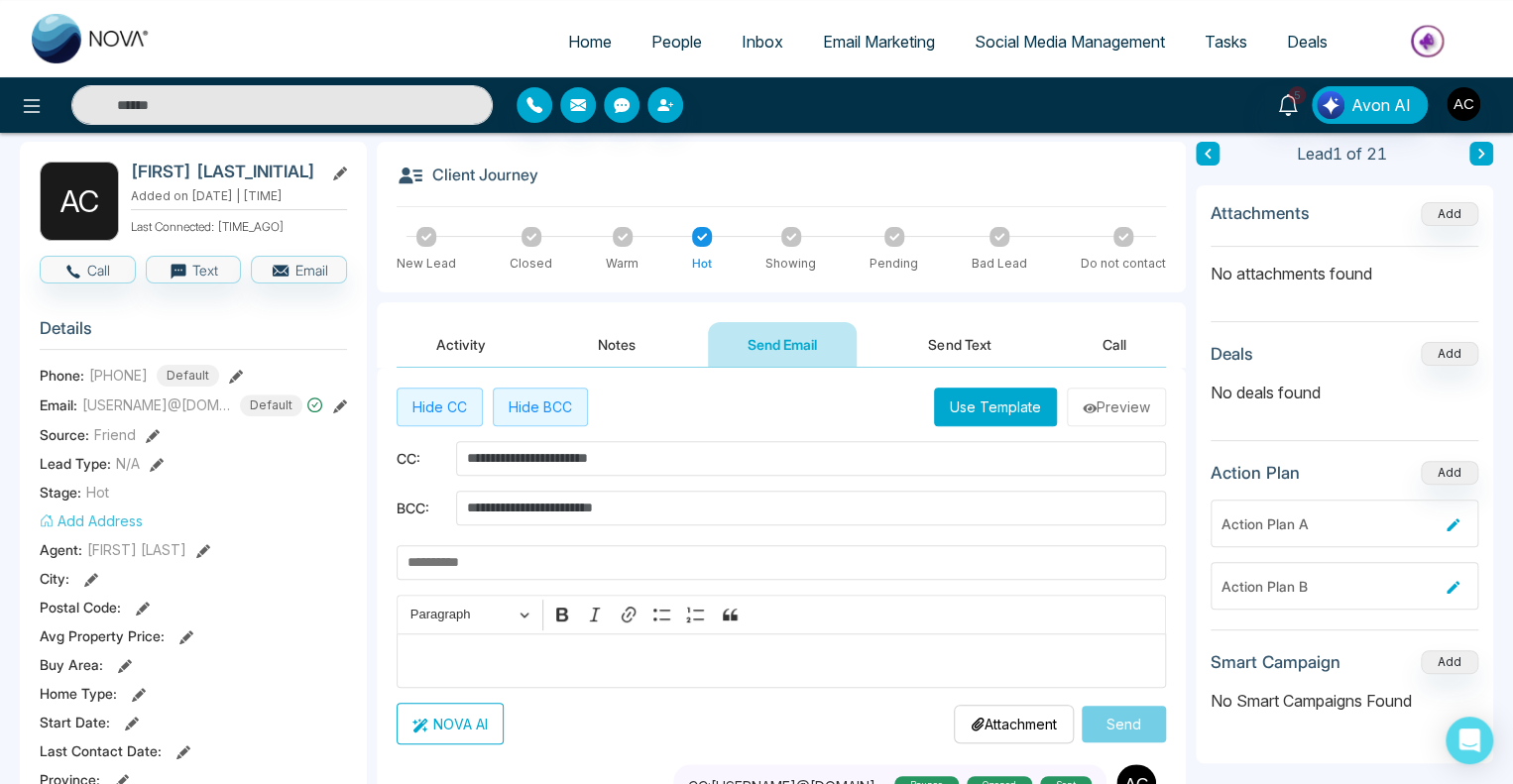 scroll, scrollTop: 86, scrollLeft: 0, axis: vertical 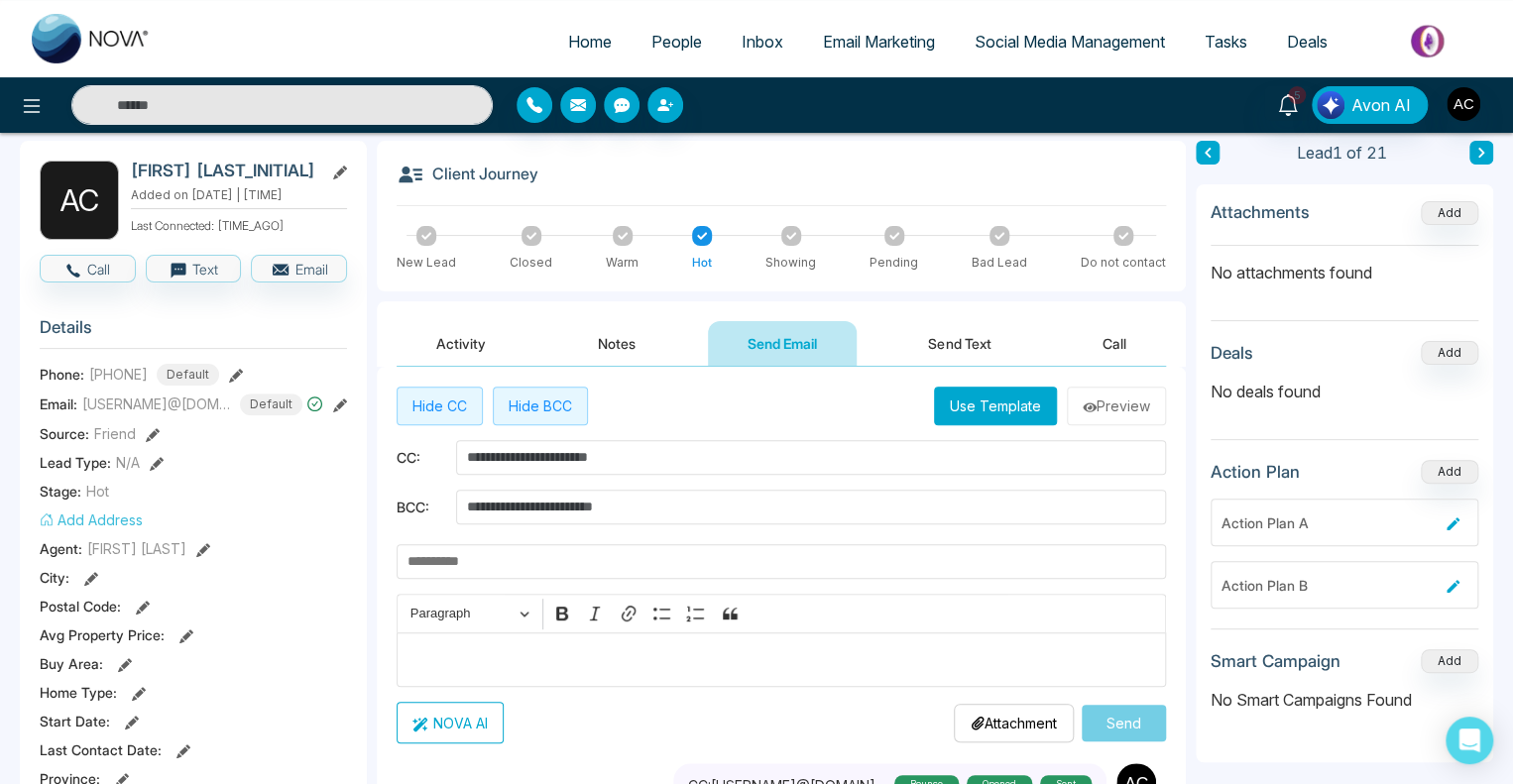click on "Add Address" at bounding box center [91, 519] 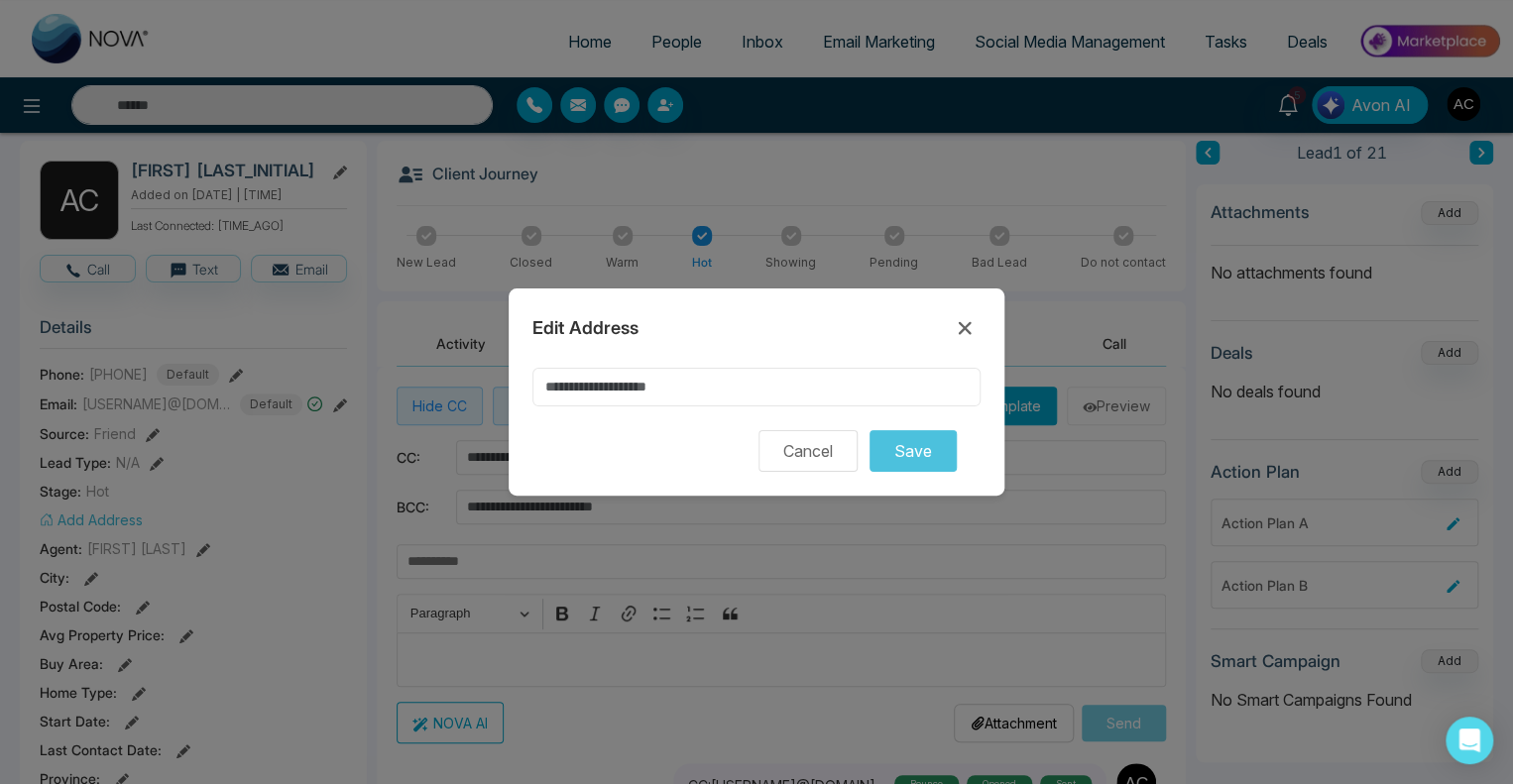 click at bounding box center [756, 387] 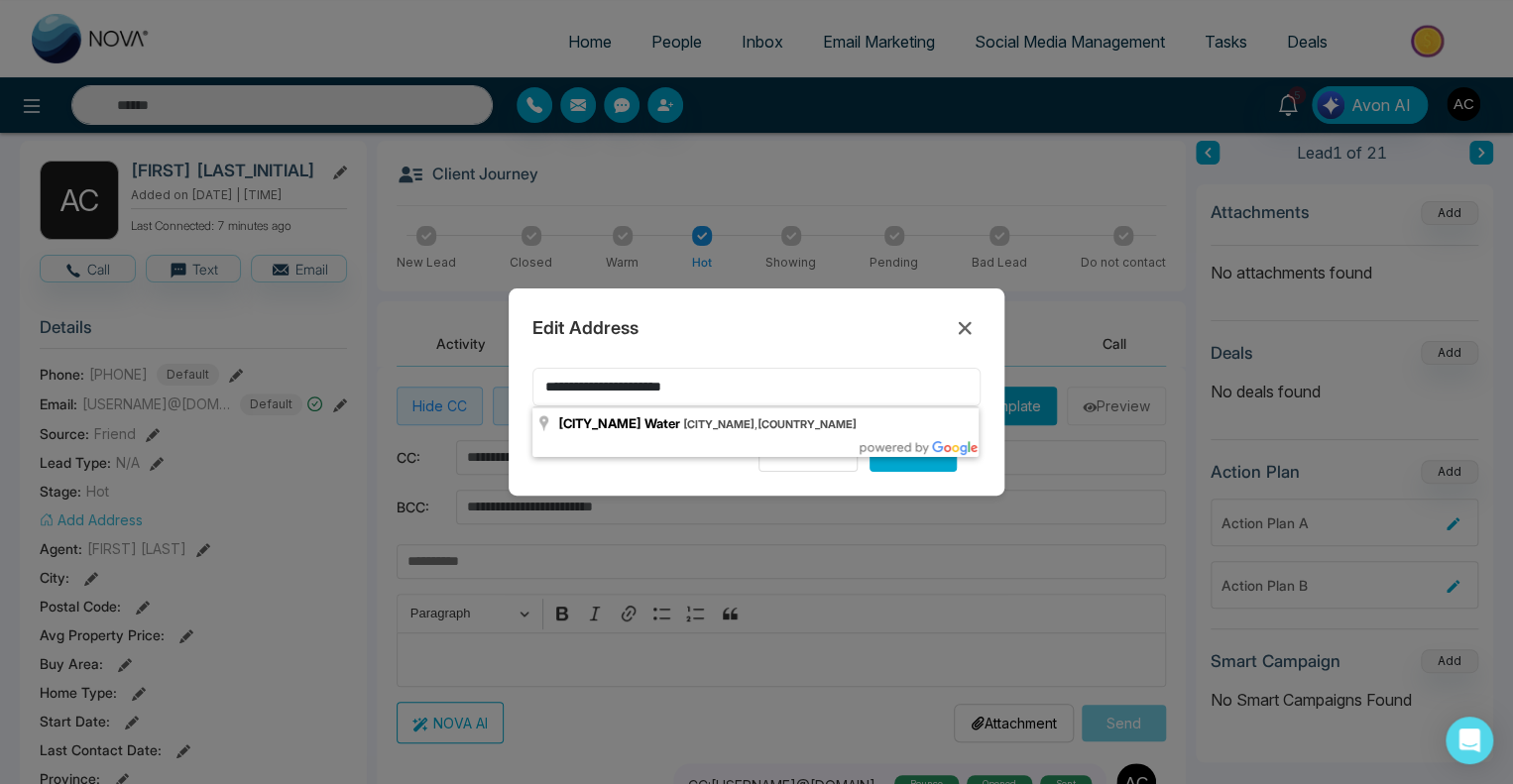 click on "**********" at bounding box center [756, 387] 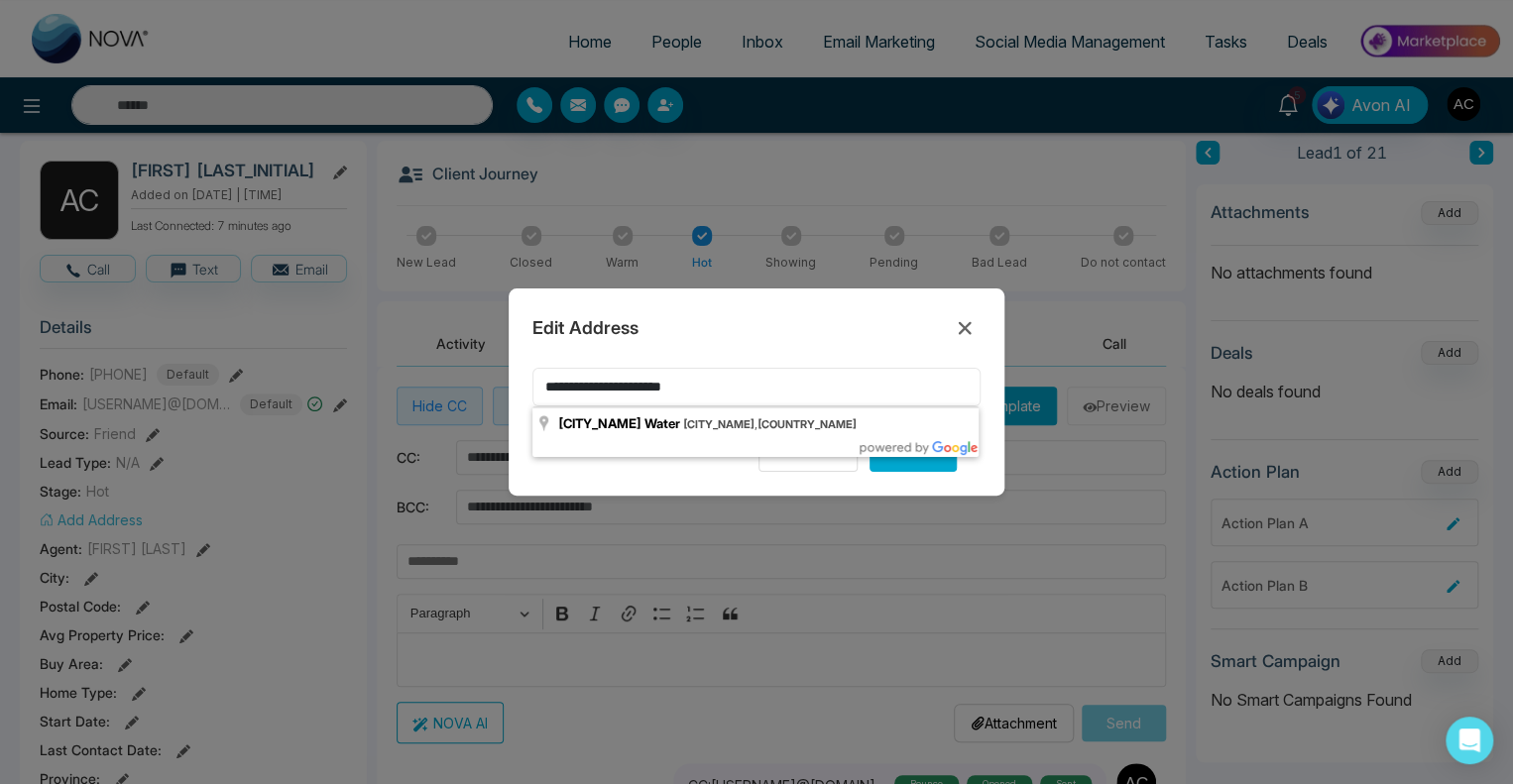 click on "**********" at bounding box center [756, 387] 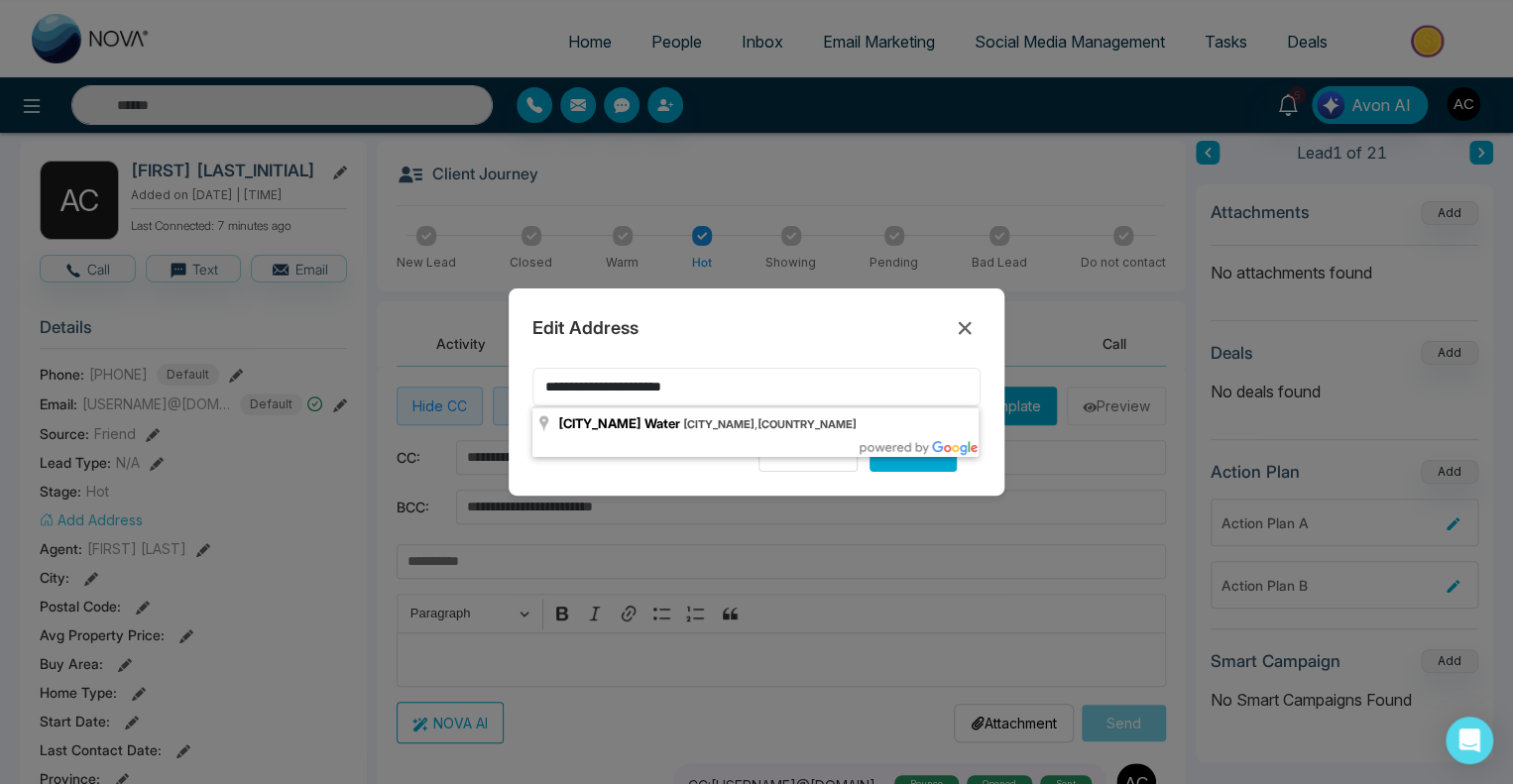 click on "**********" at bounding box center [756, 387] 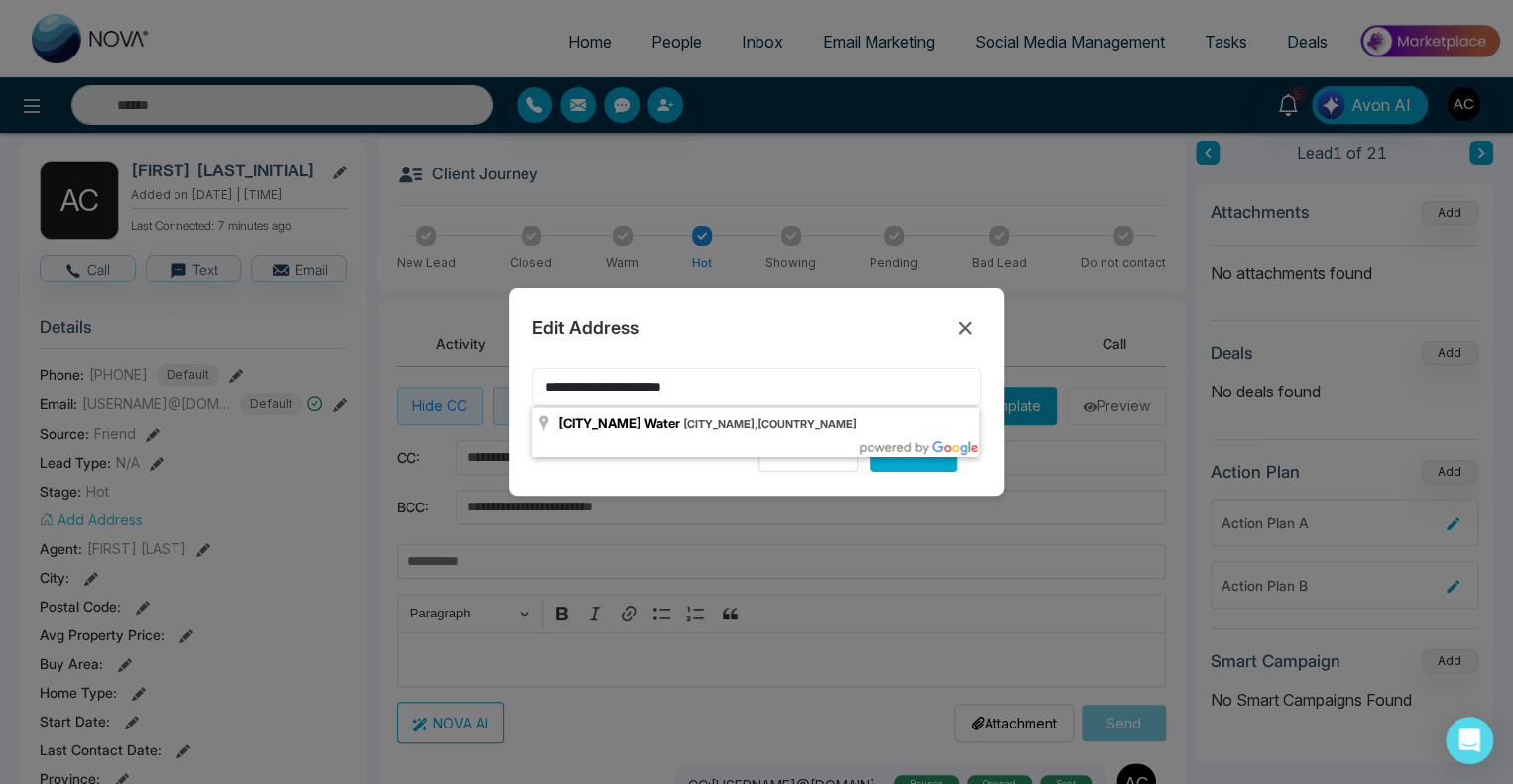 click on "**********" at bounding box center [756, 387] 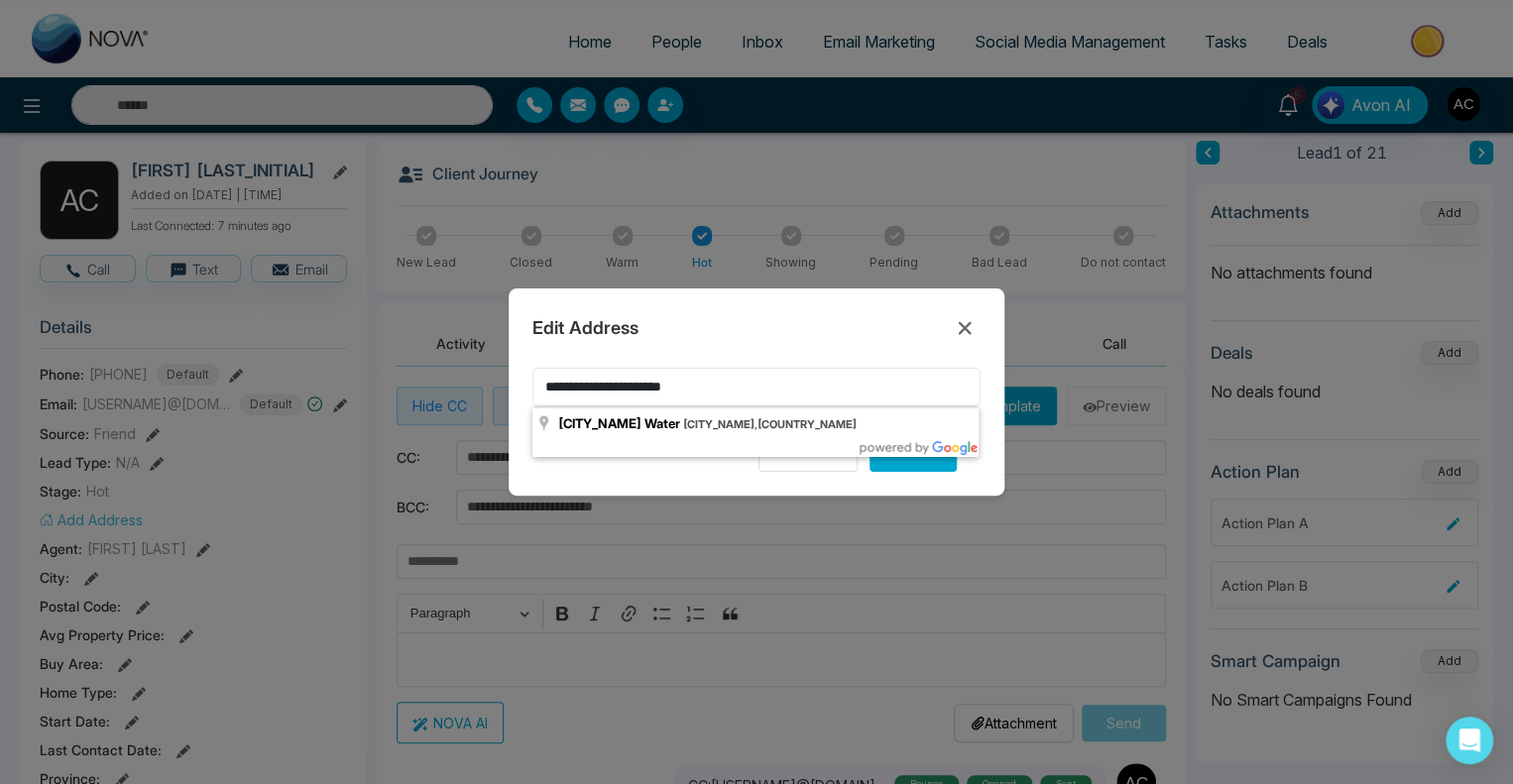 click on "**********" at bounding box center (756, 387) 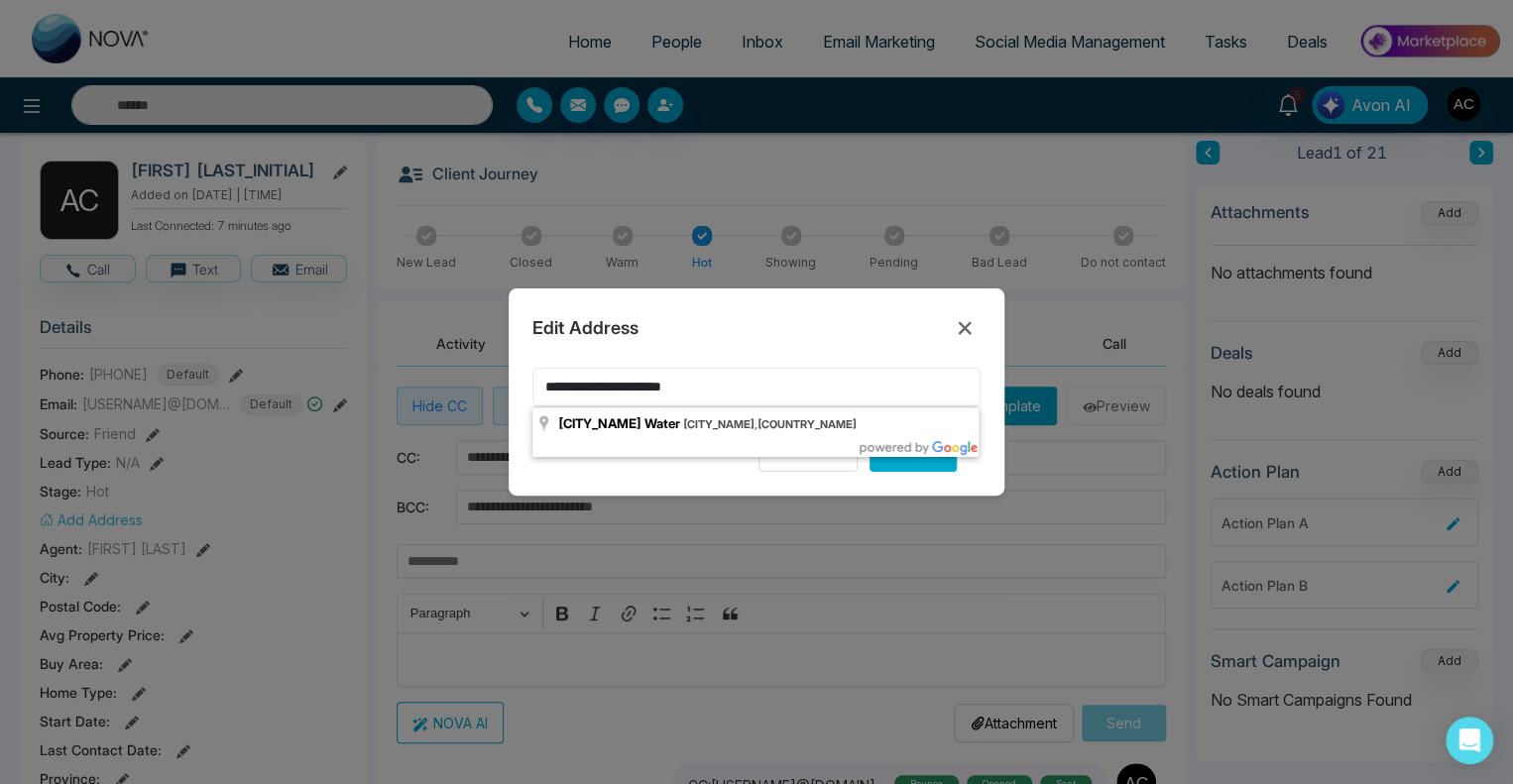click on "**********" at bounding box center (756, 387) 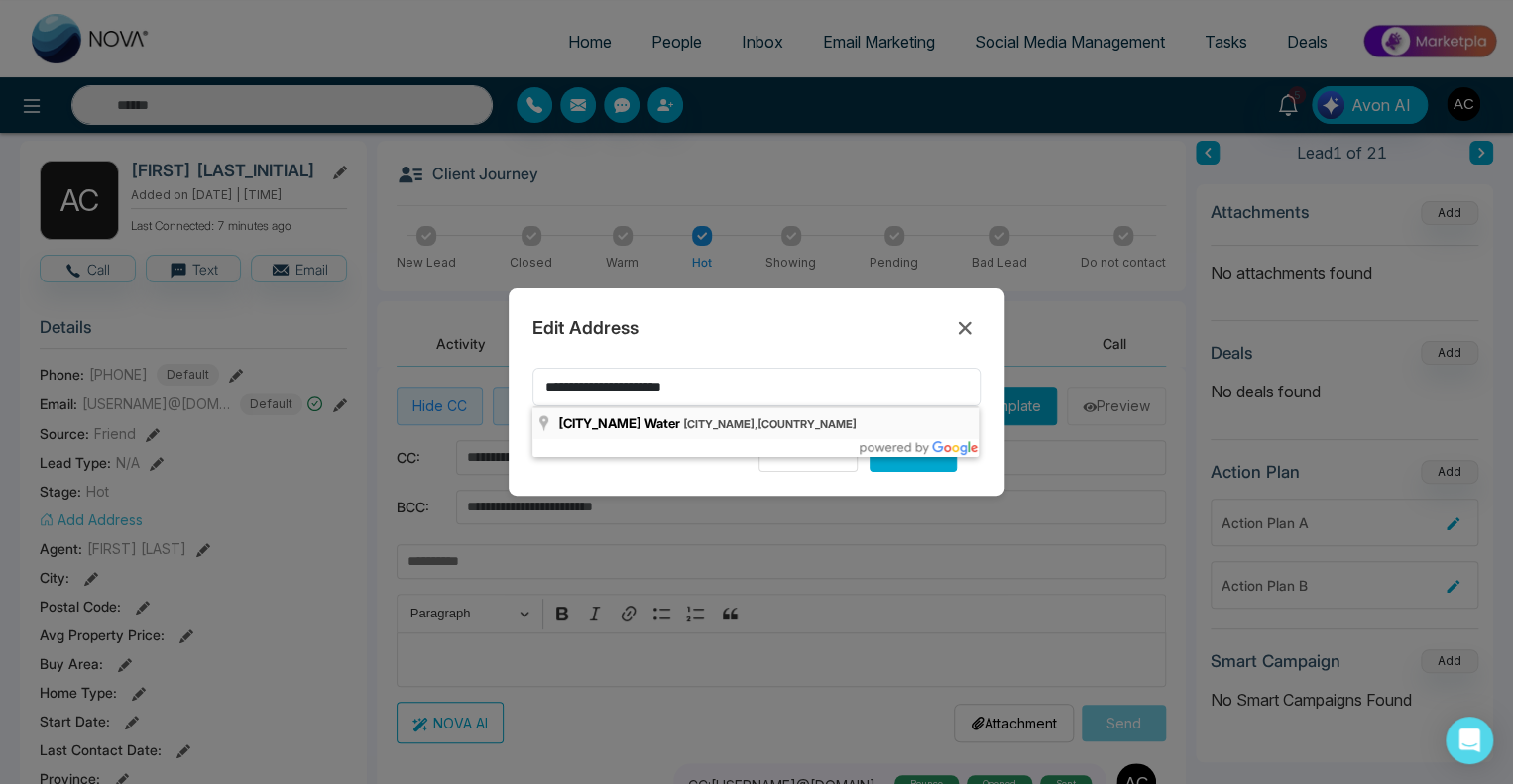 type on "**********" 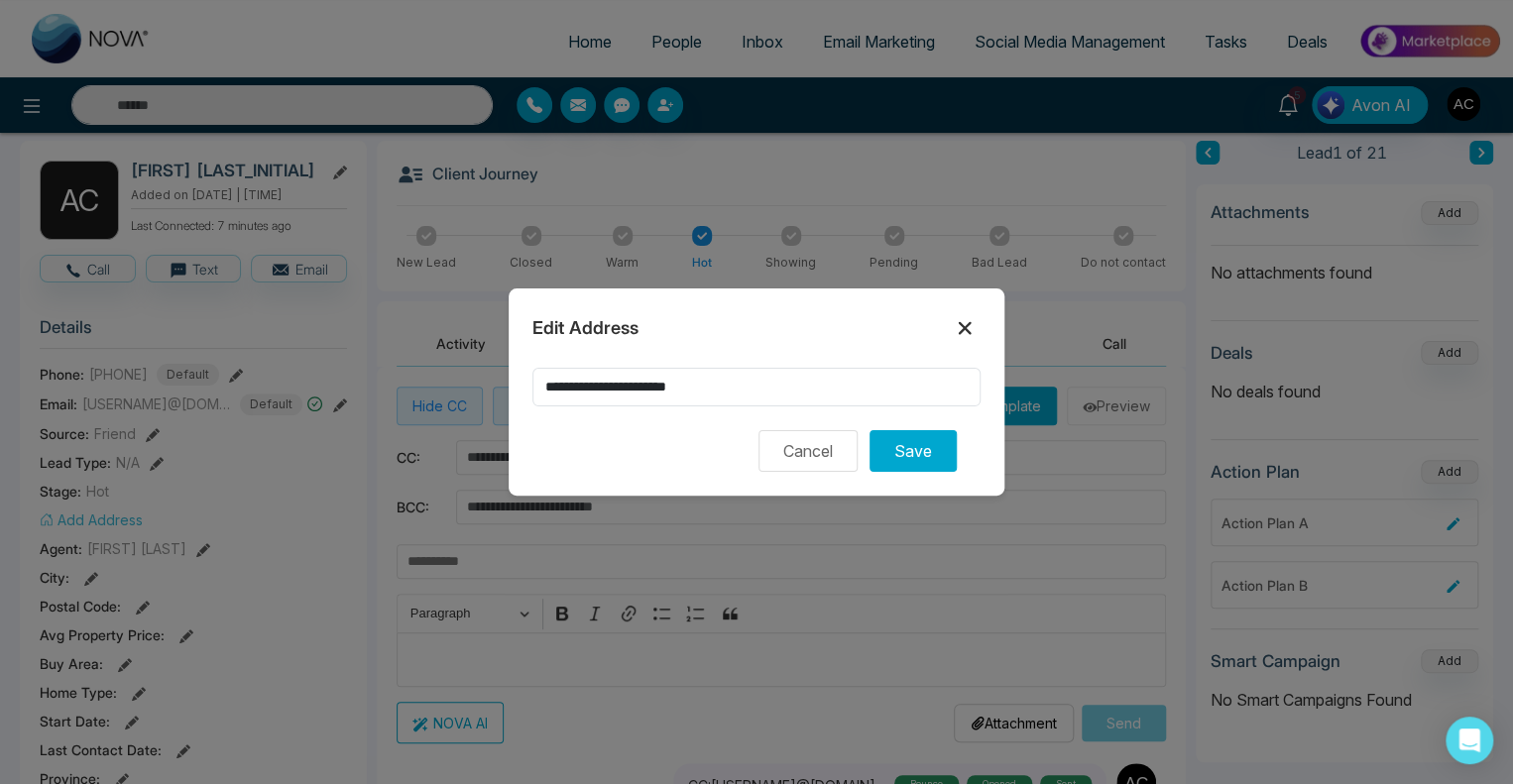 click 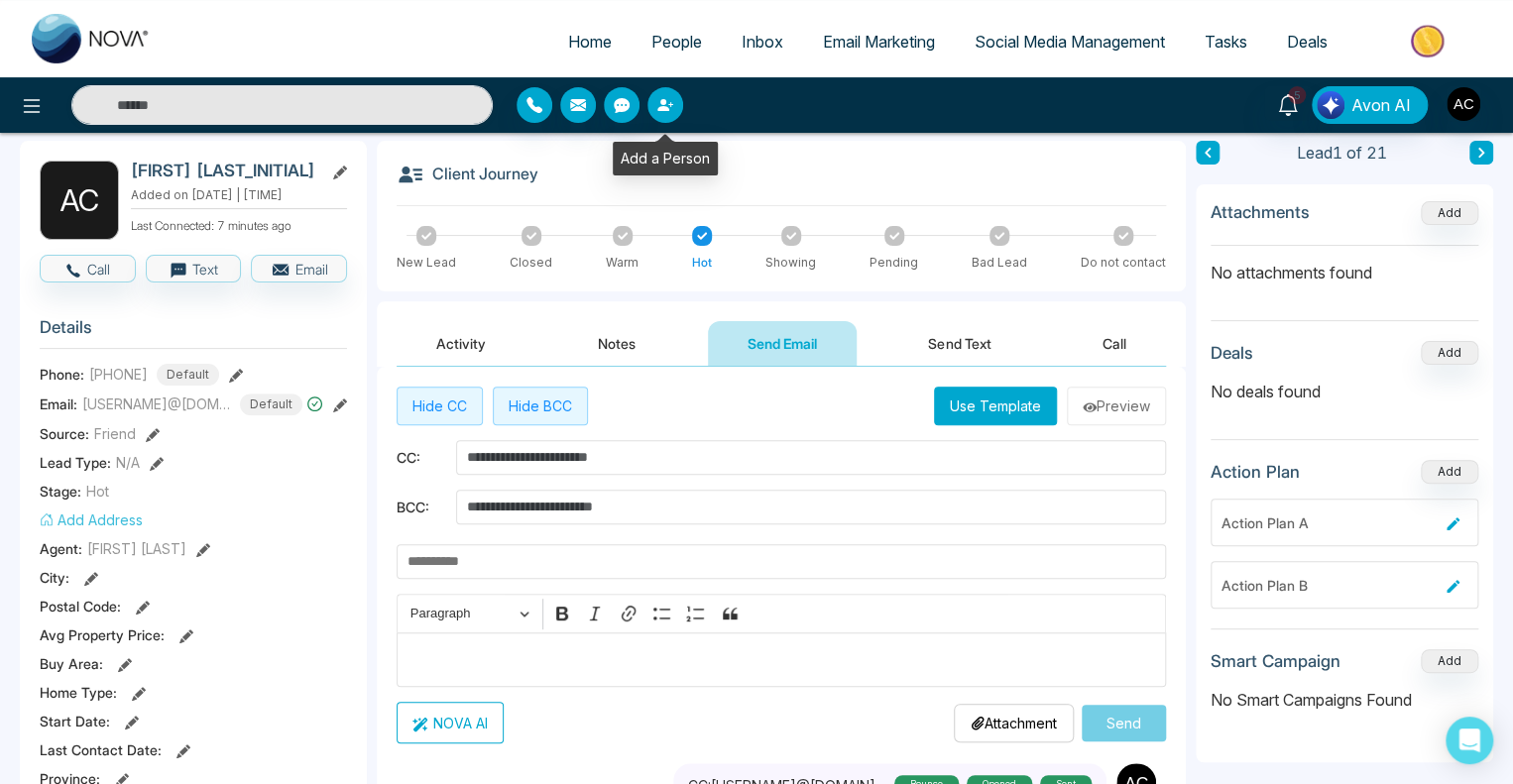 click at bounding box center (665, 105) 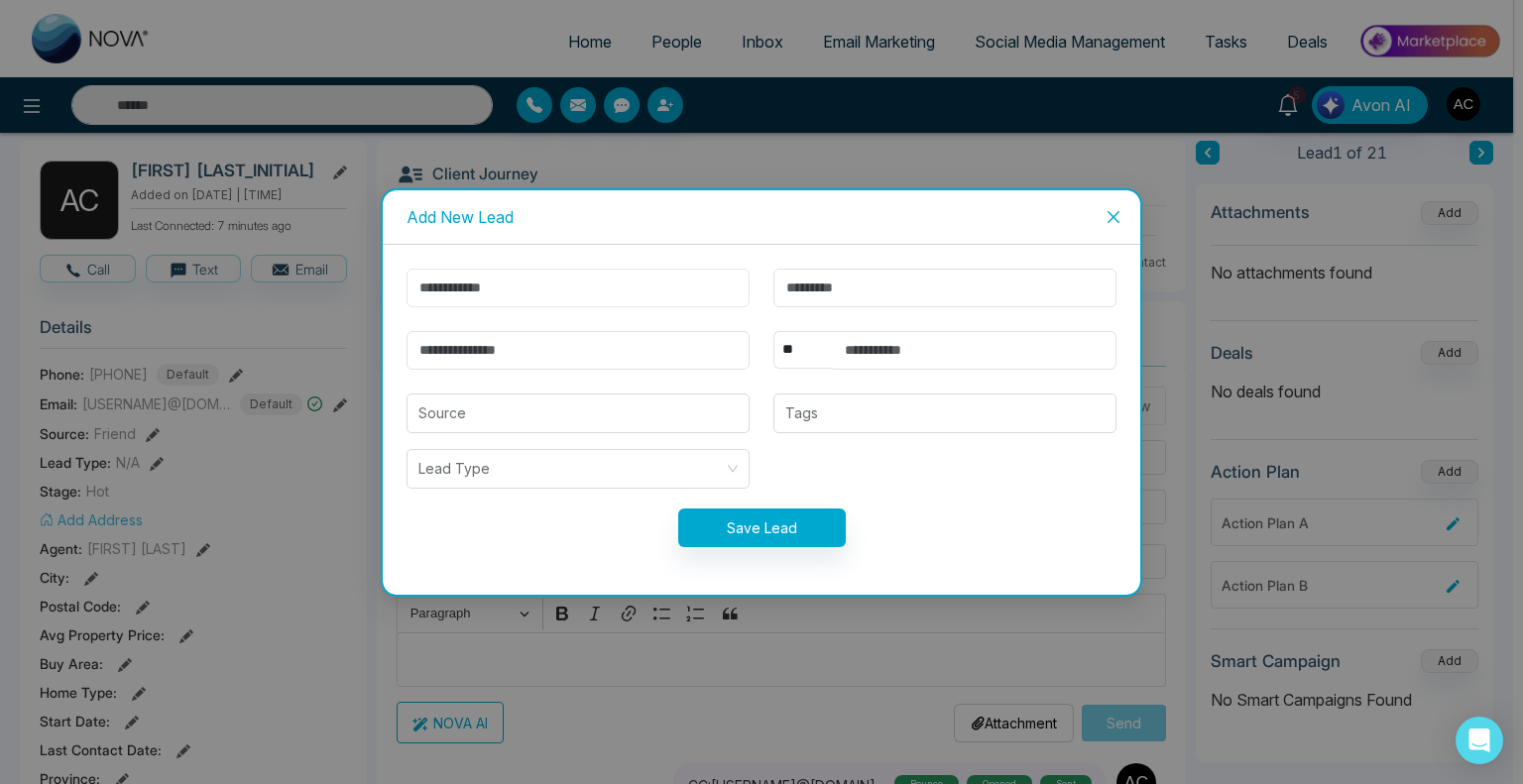 click at bounding box center (578, 287) 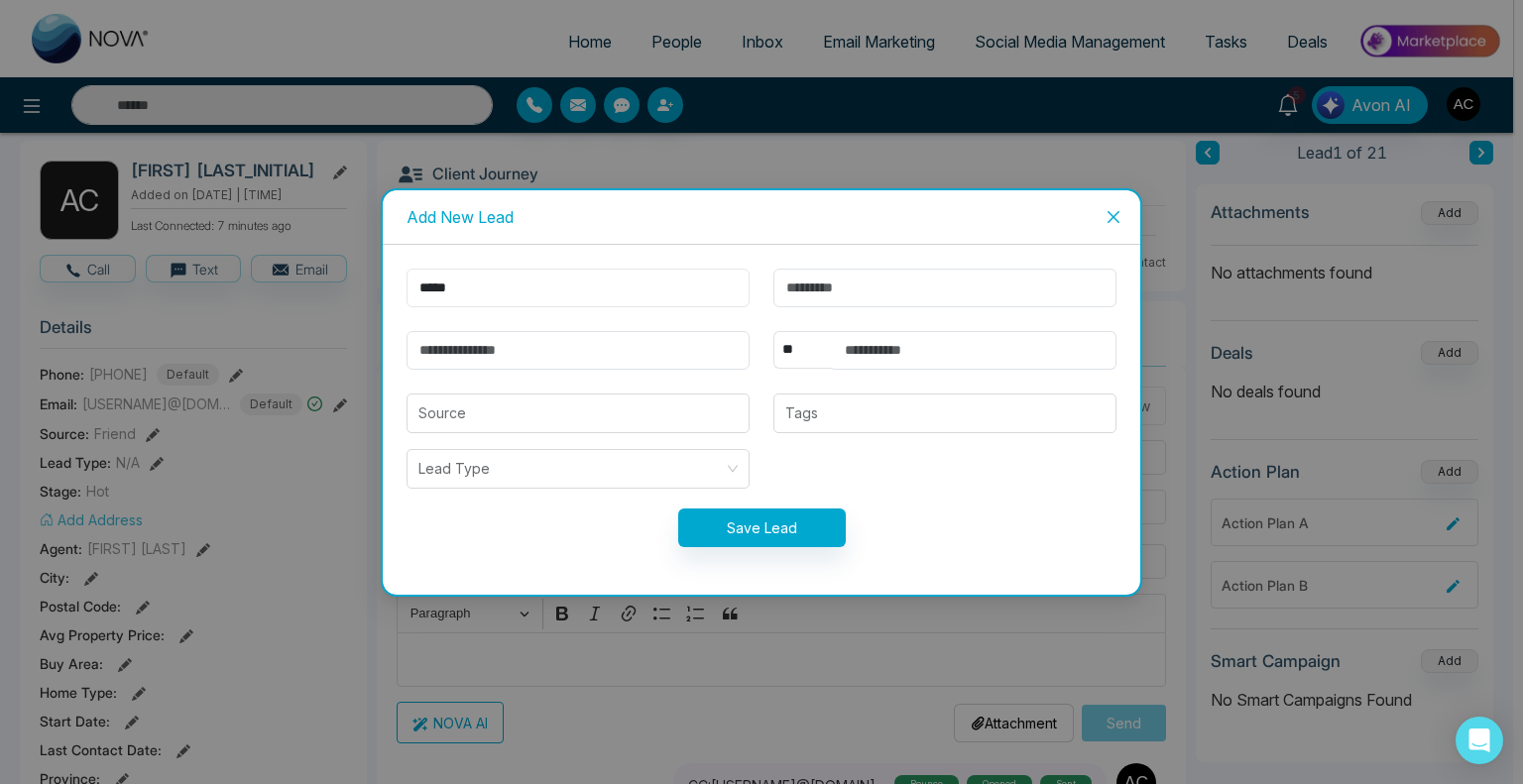 type on "*****" 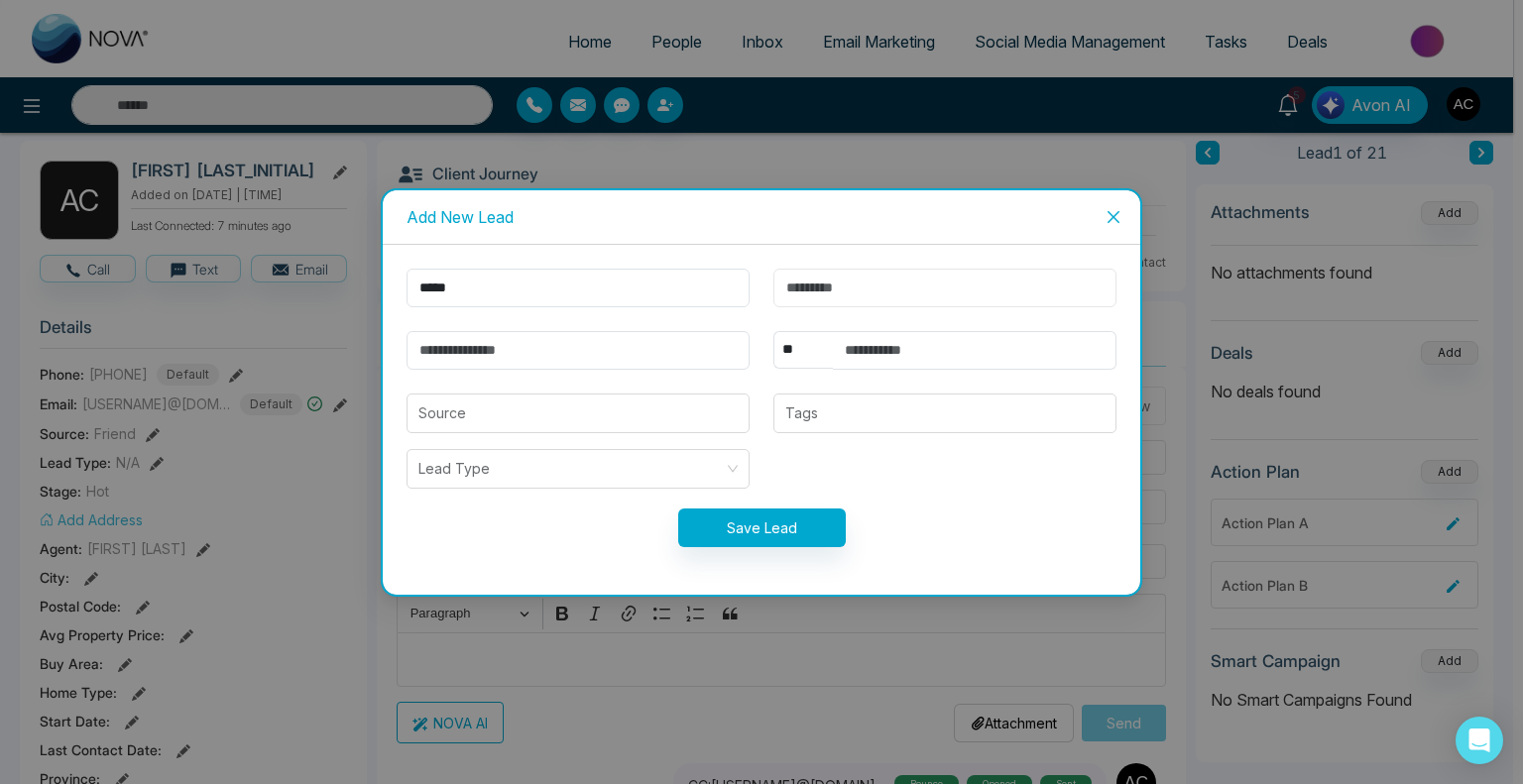click at bounding box center [945, 287] 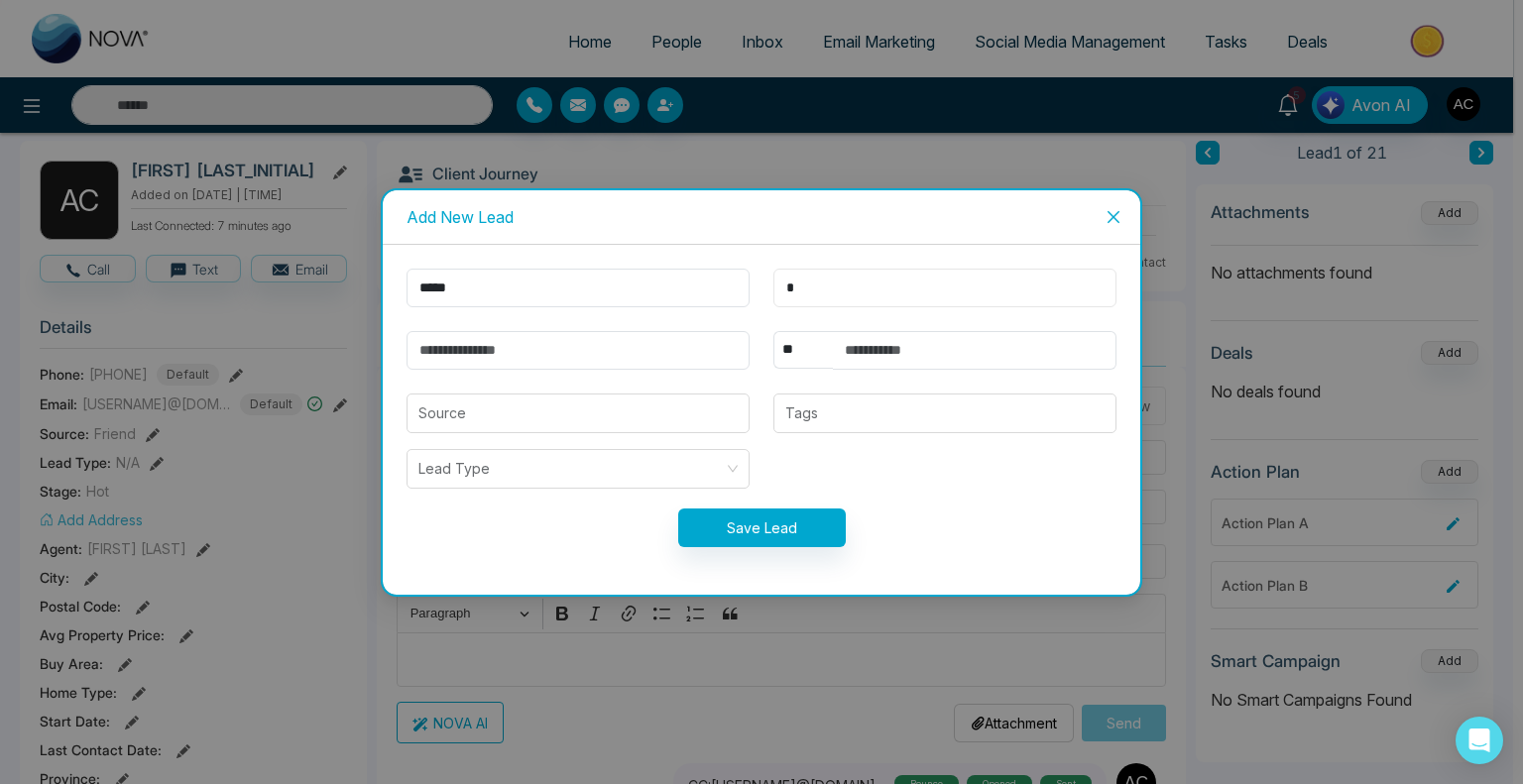 type on "*" 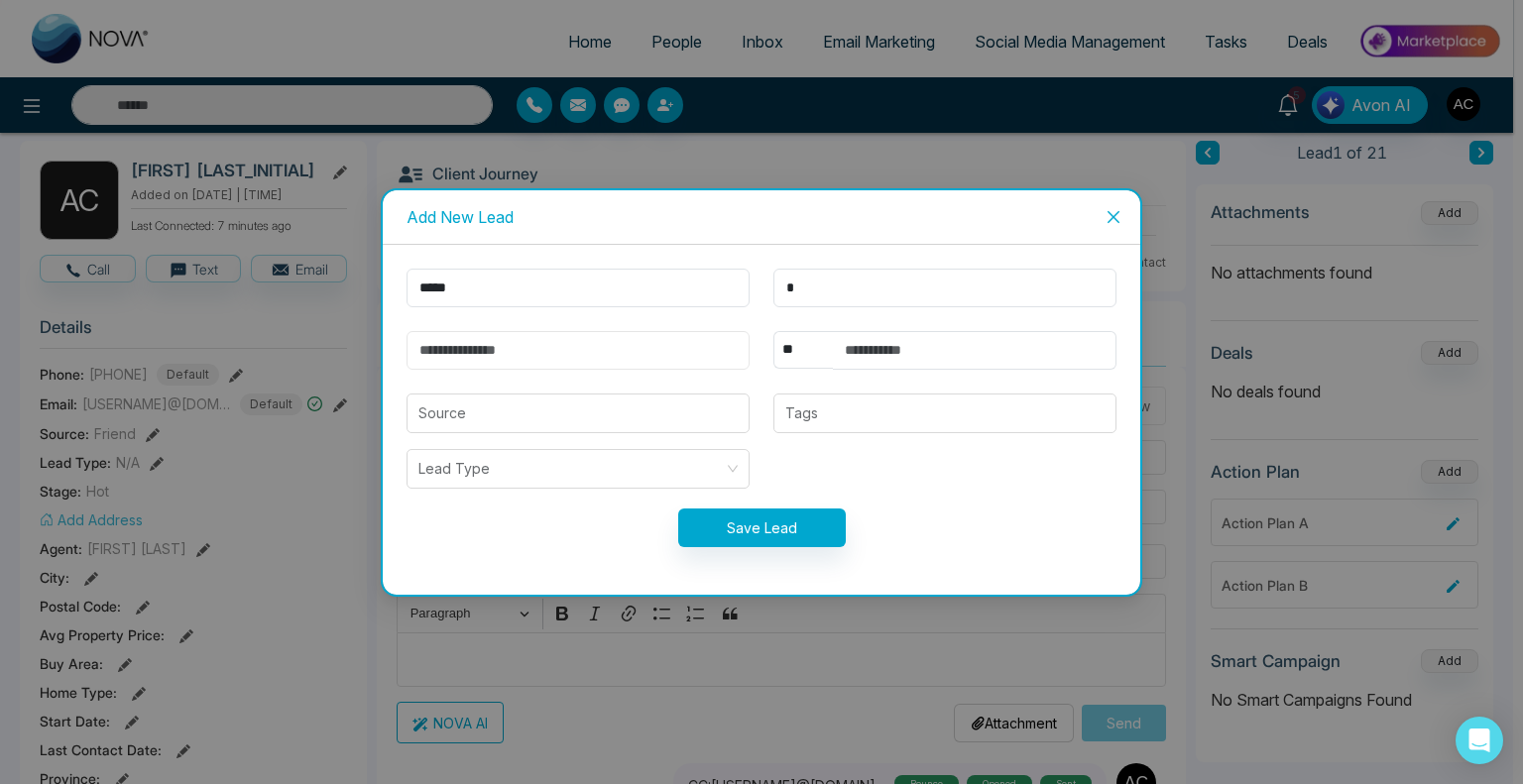 click at bounding box center [578, 350] 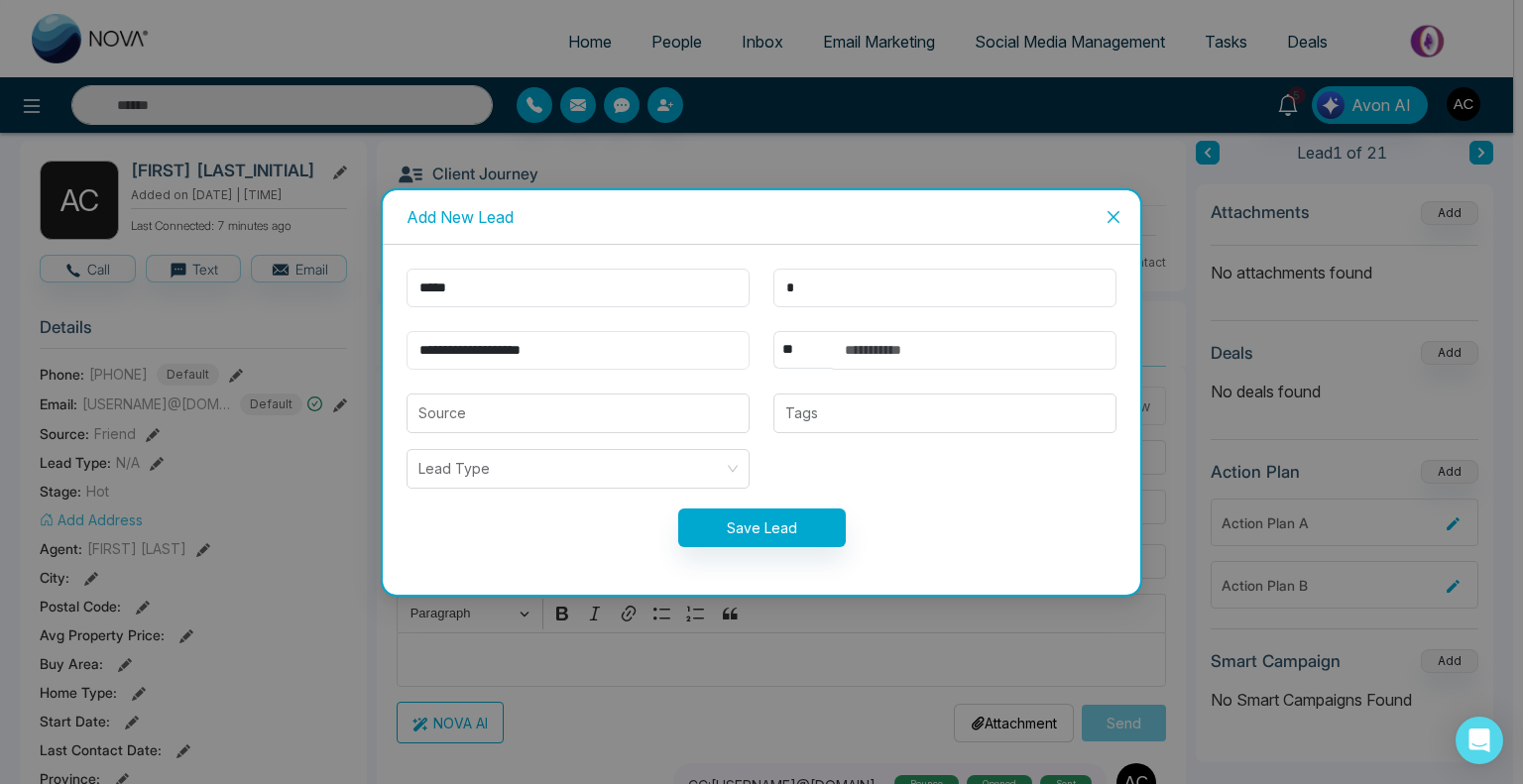 click on "**********" at bounding box center (578, 350) 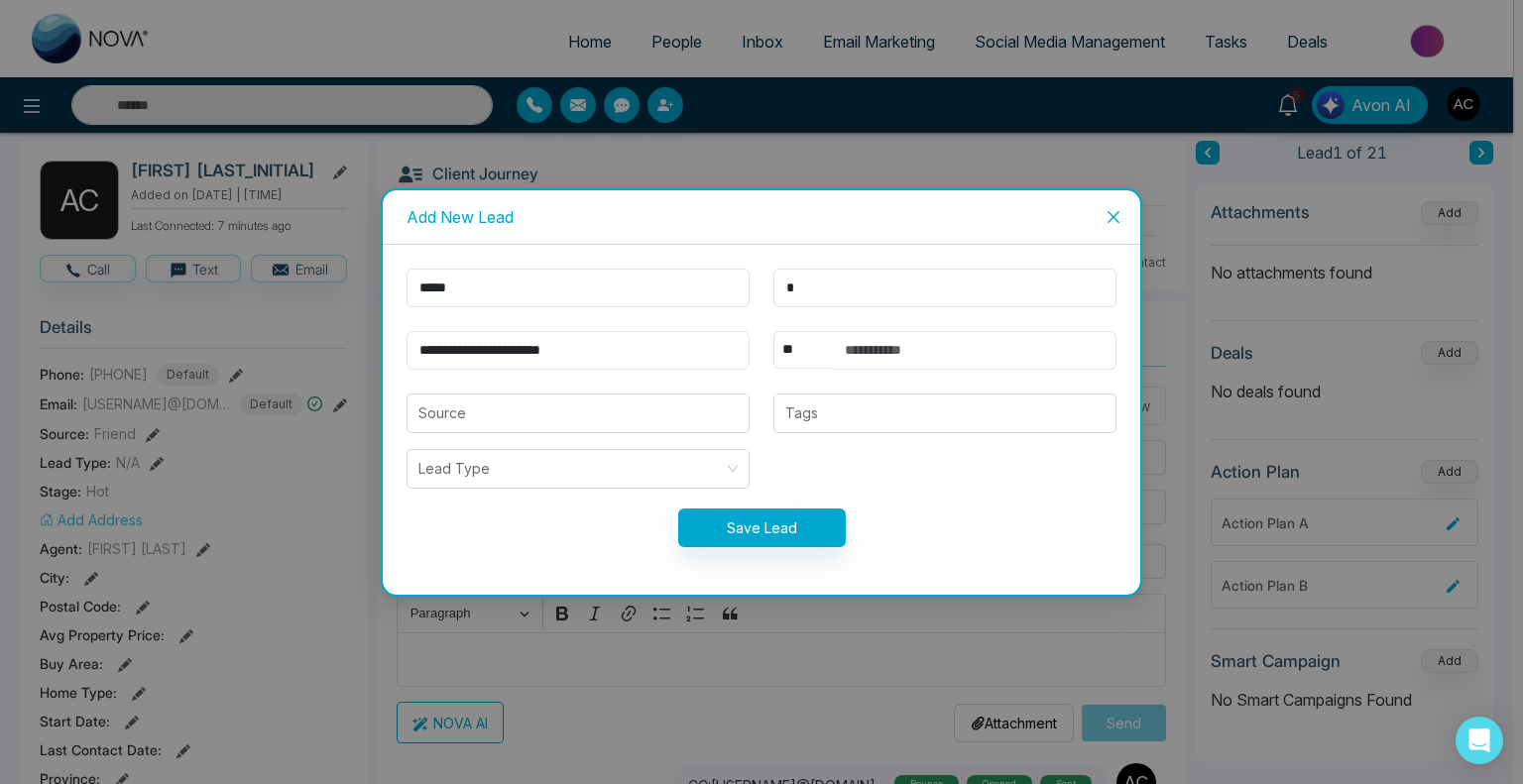 type on "**********" 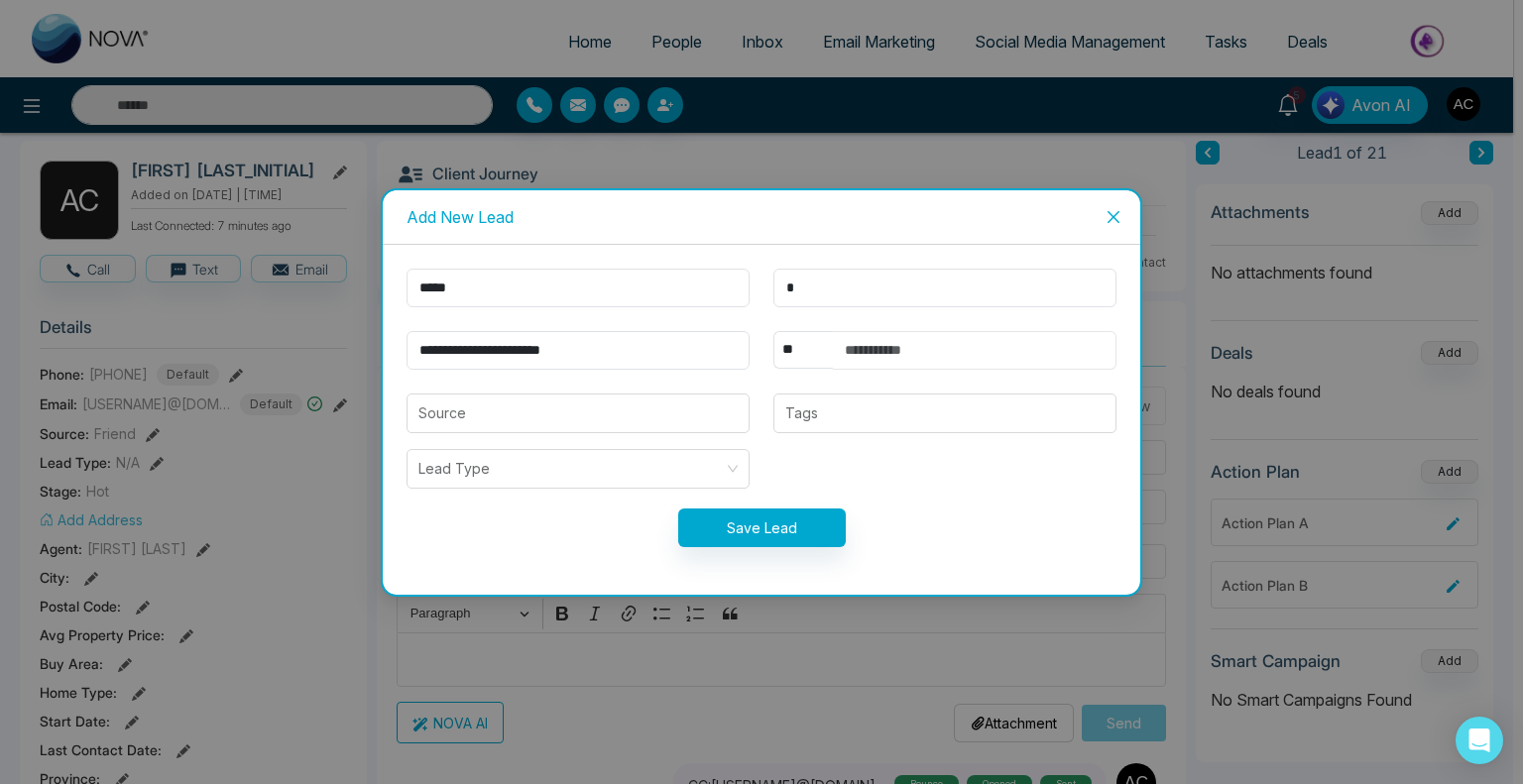 click at bounding box center [975, 350] 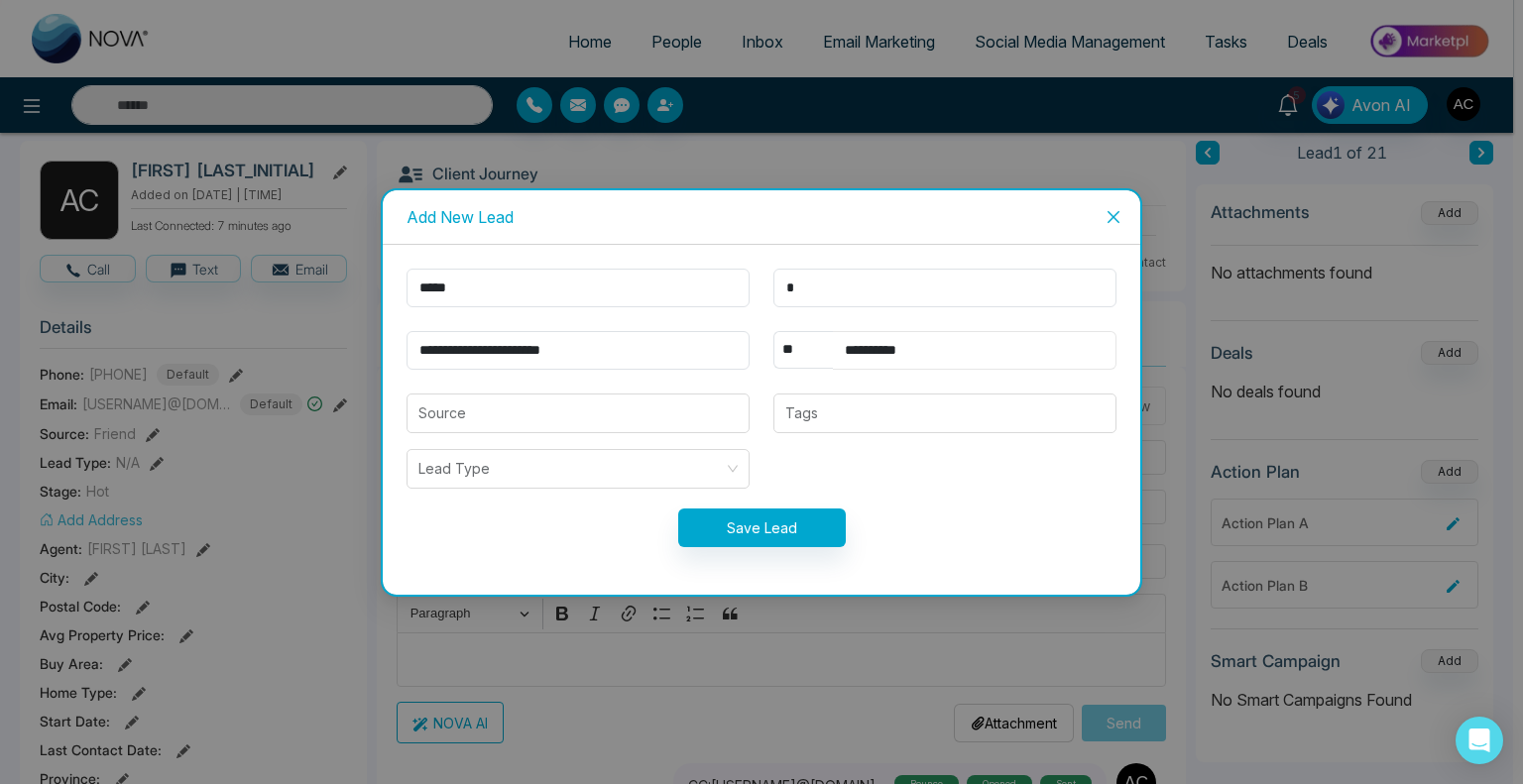 type on "**********" 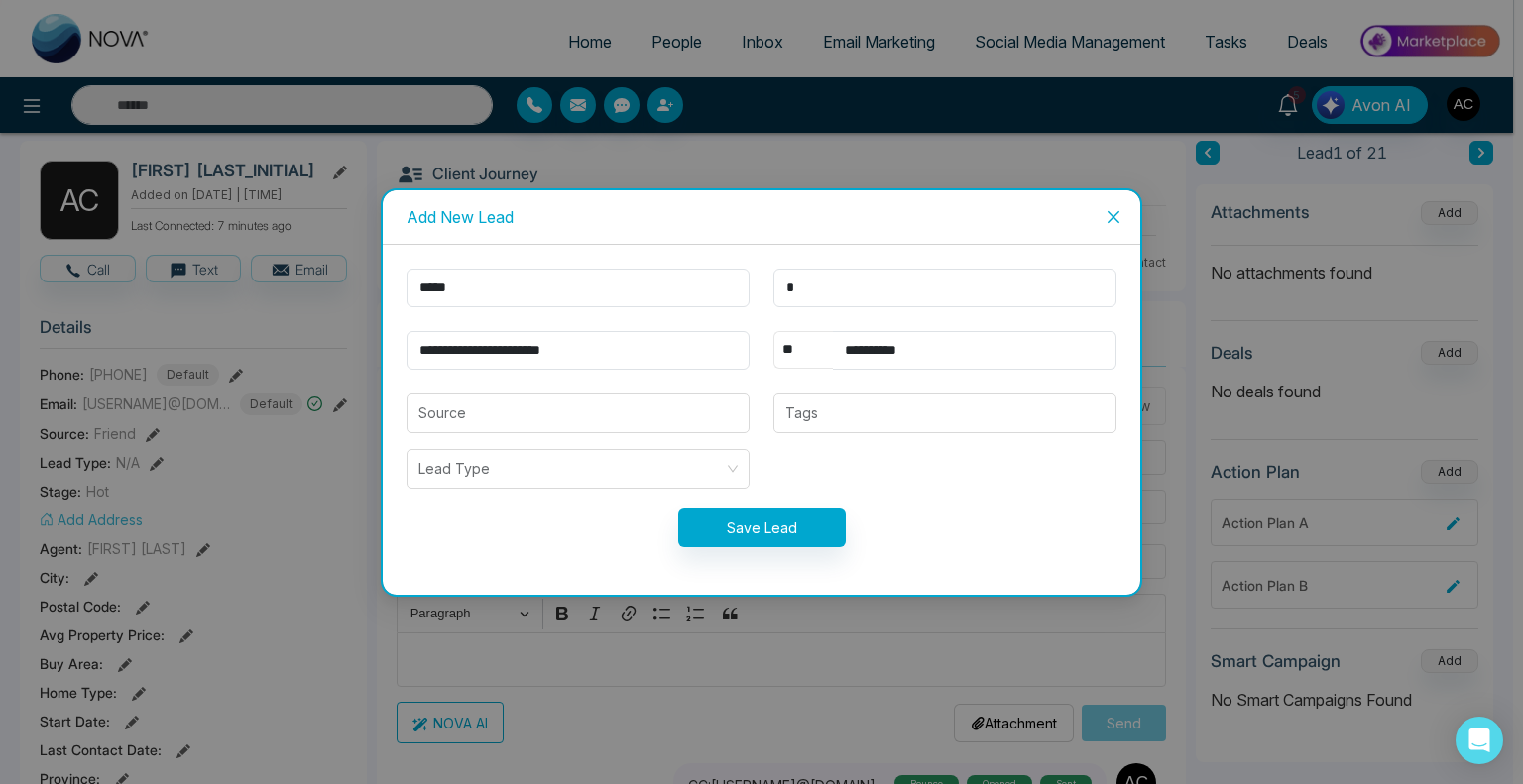 click on "** **** *** *** *** **** ***" at bounding box center [803, 350] 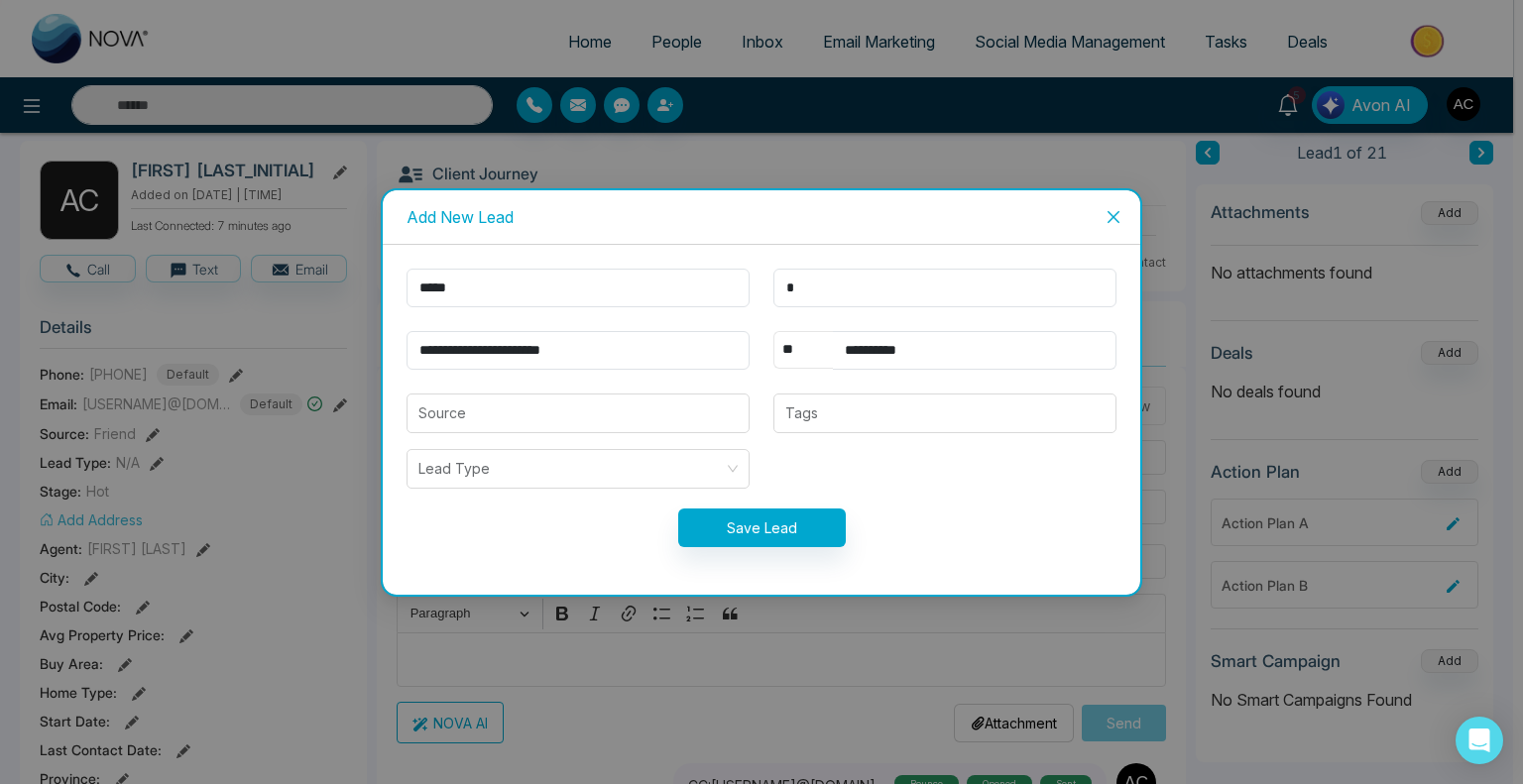 select on "***" 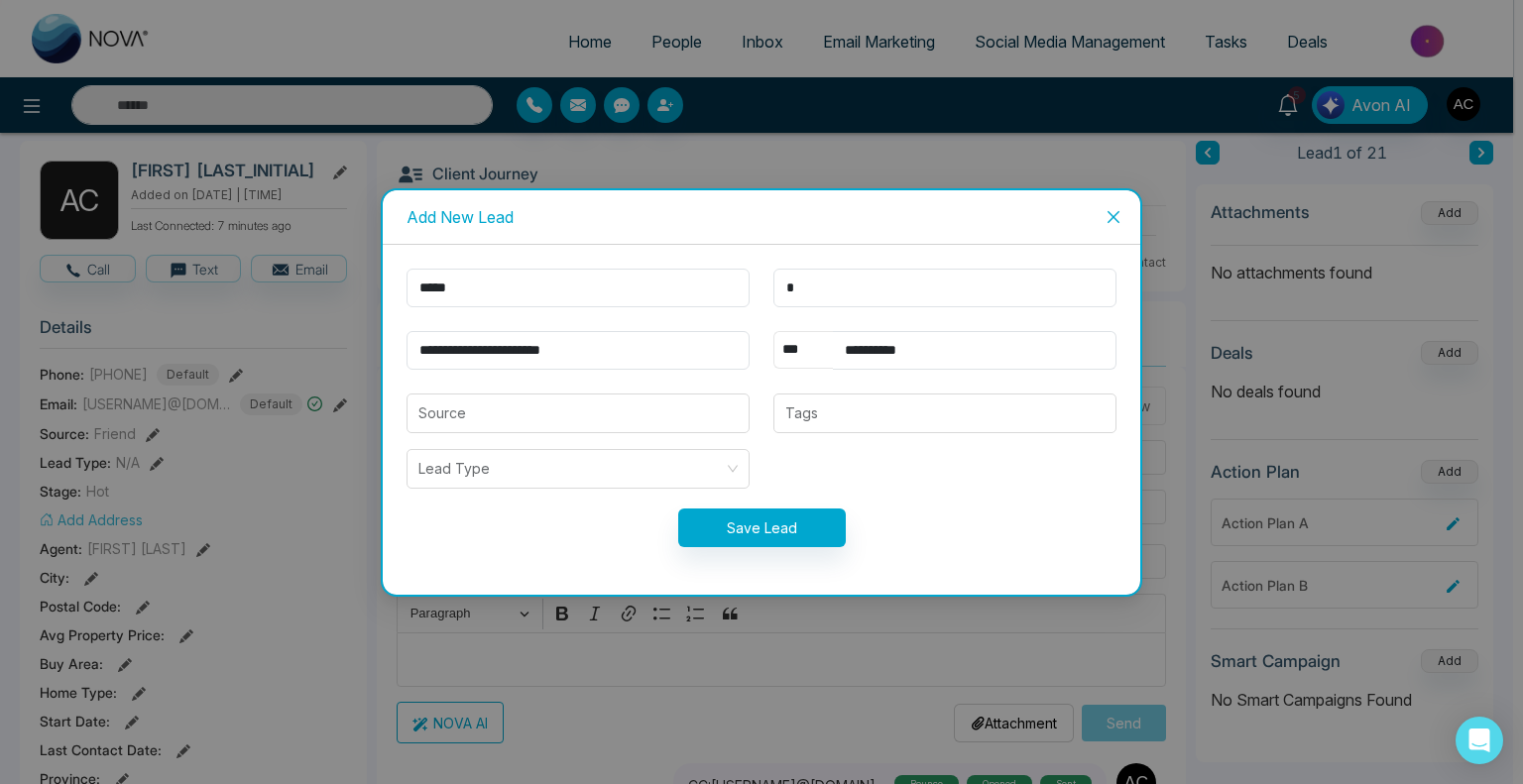 click on "** **** *** *** *** **** ***" at bounding box center (803, 350) 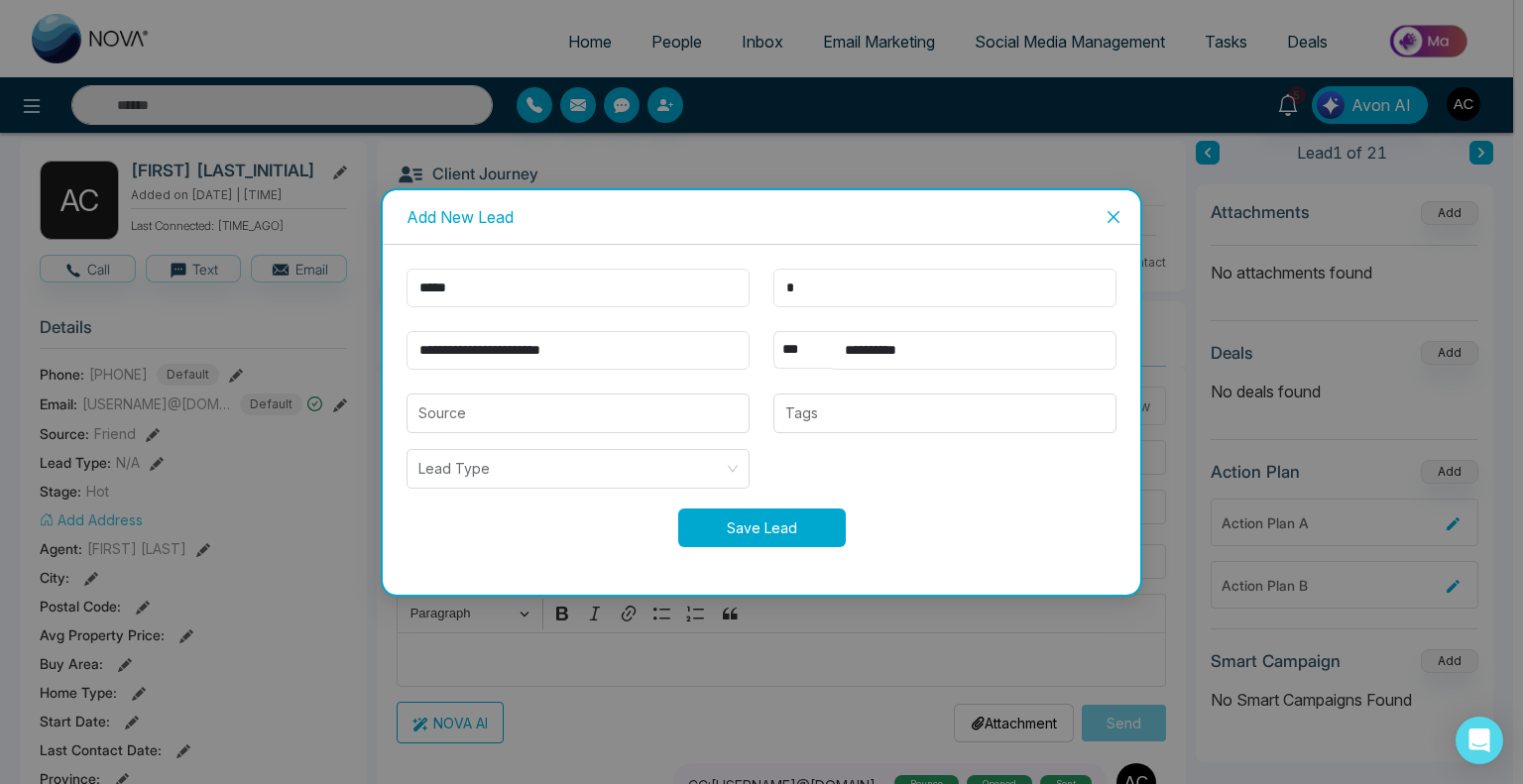 click on "Save Lead" at bounding box center [762, 527] 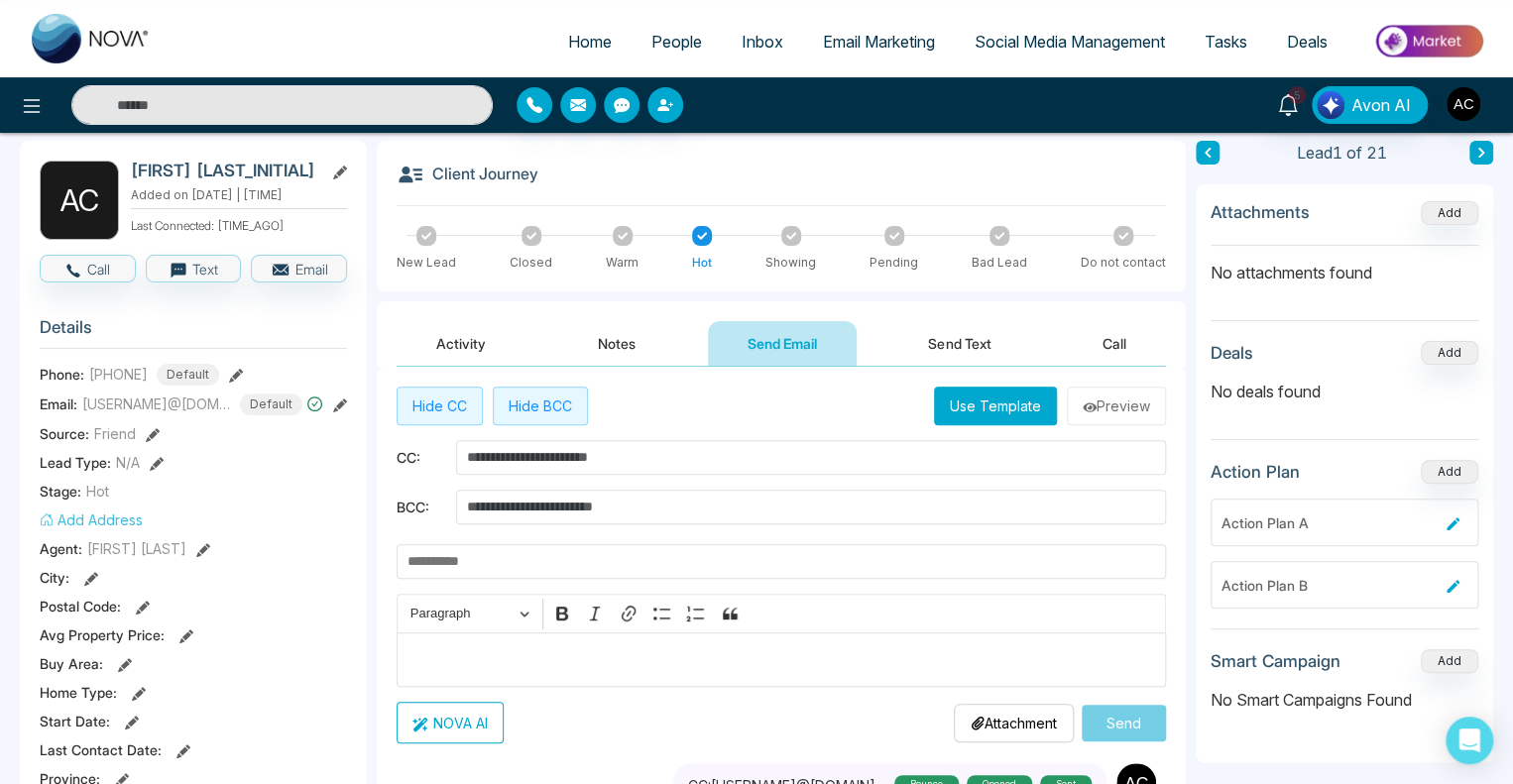 click on "People" at bounding box center (676, 42) 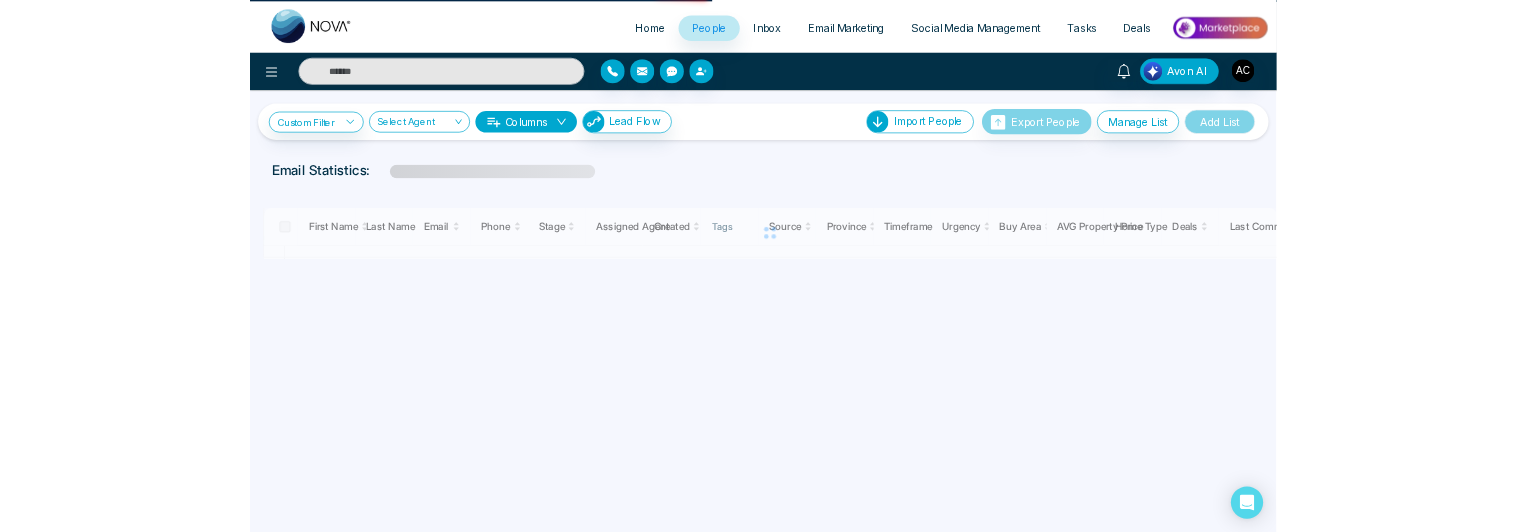 scroll, scrollTop: 0, scrollLeft: 0, axis: both 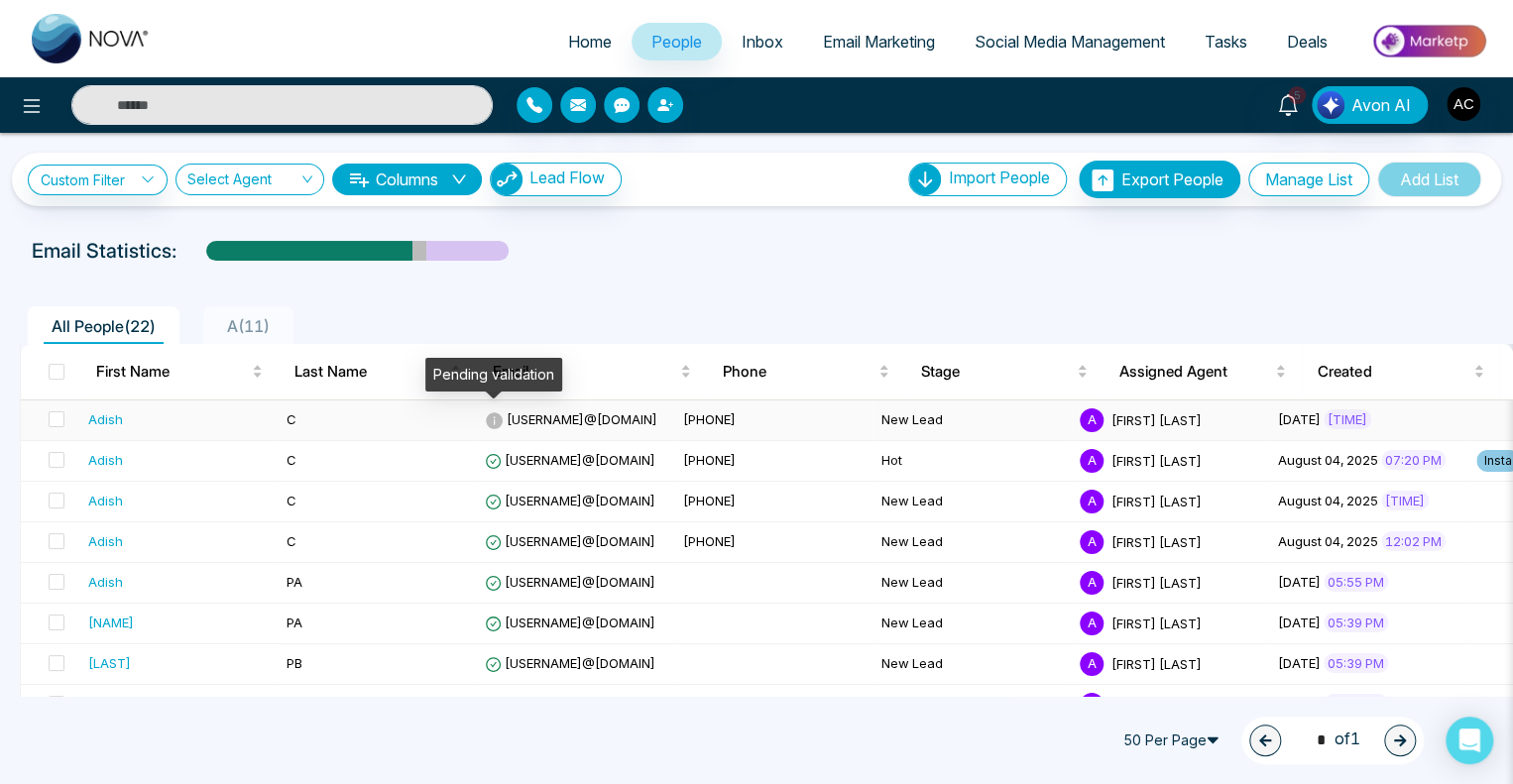 click 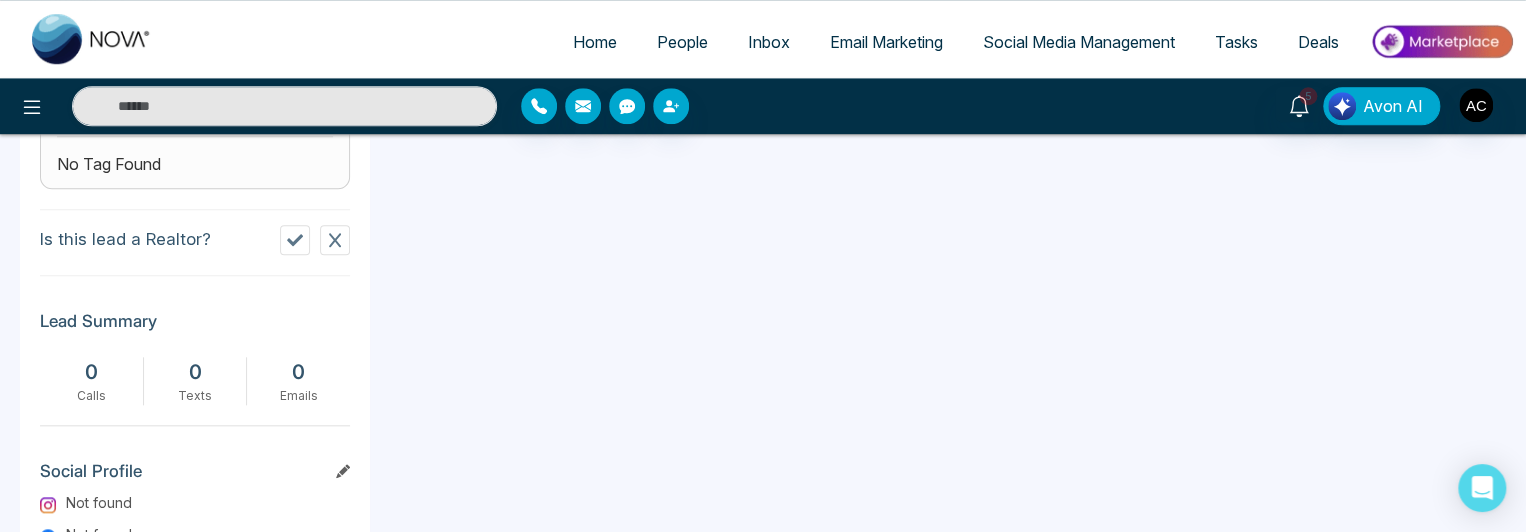 scroll, scrollTop: 876, scrollLeft: 0, axis: vertical 